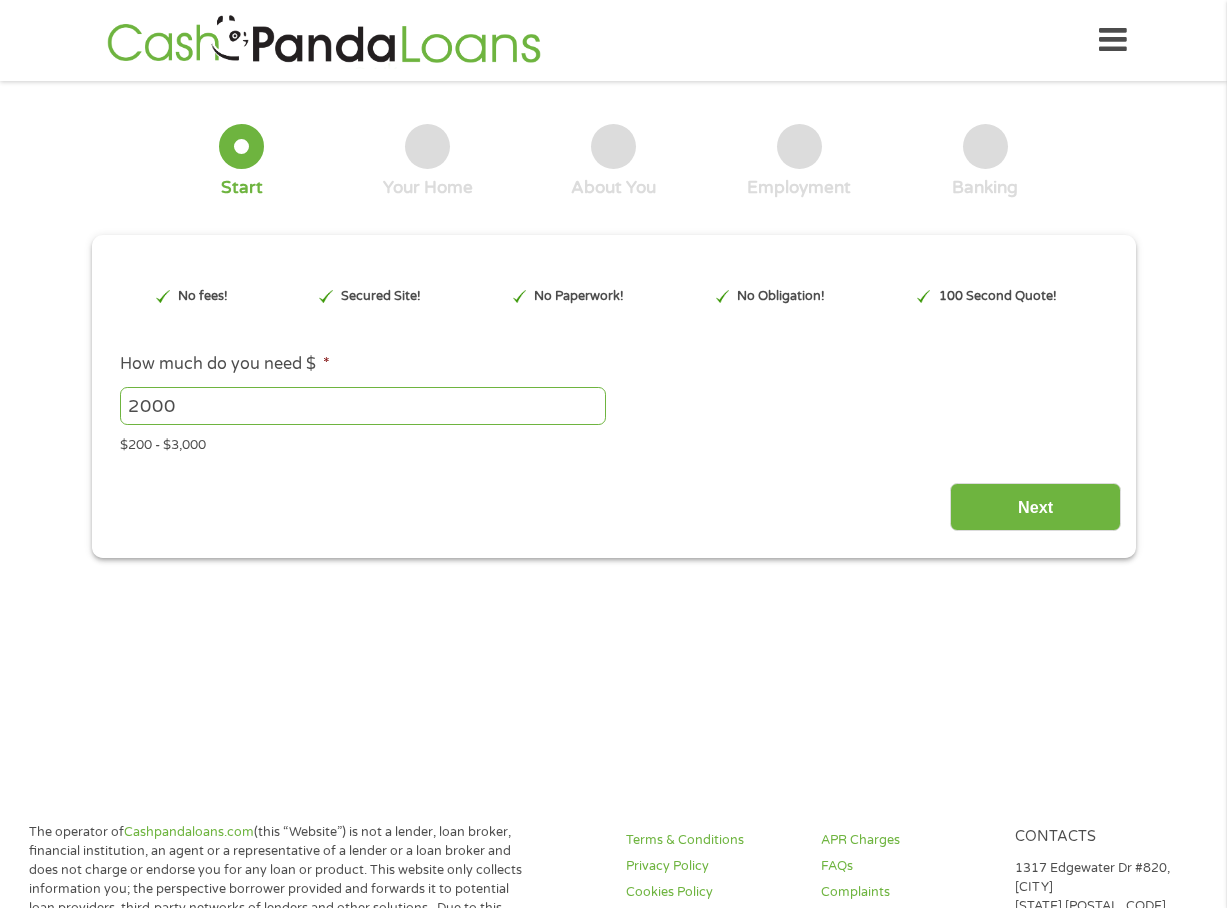 scroll, scrollTop: 0, scrollLeft: 0, axis: both 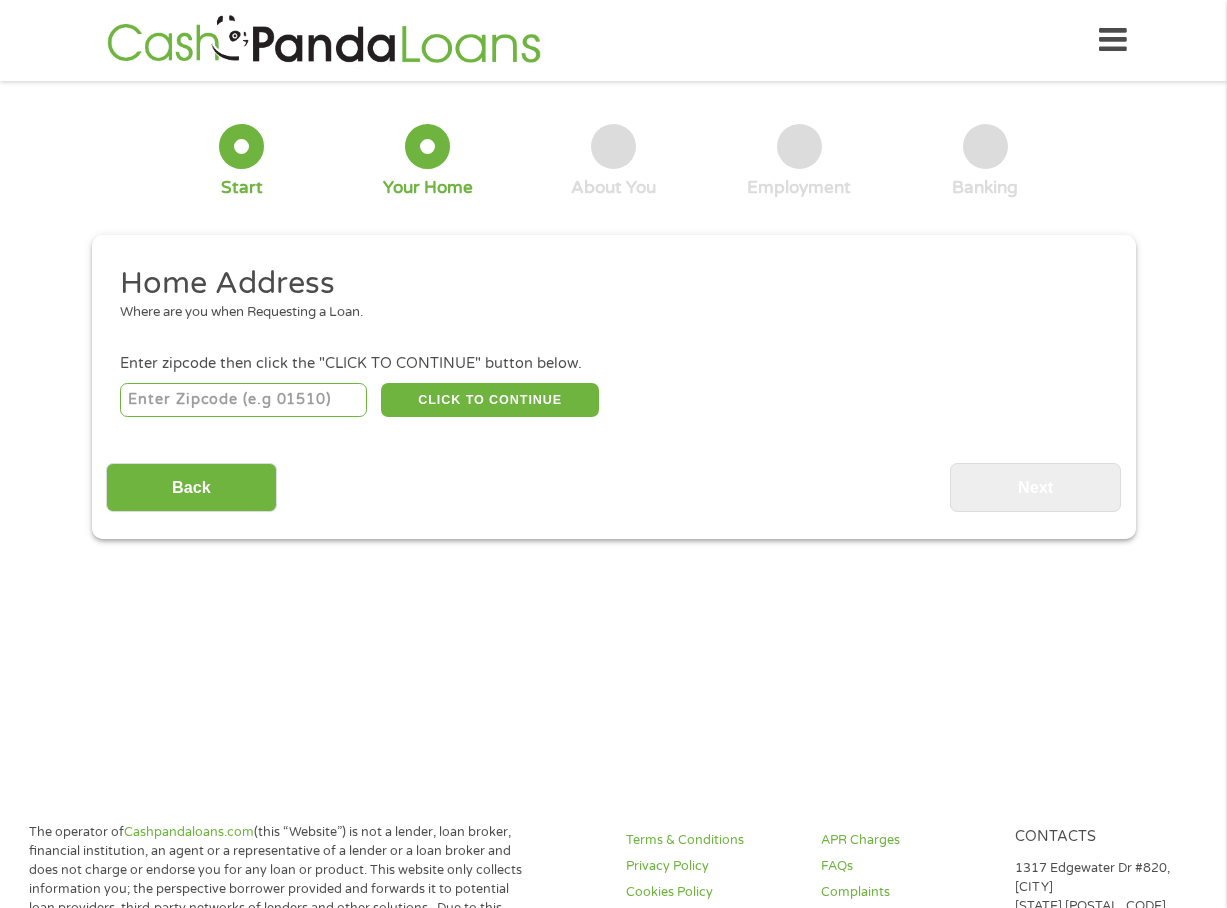 click at bounding box center [243, 400] 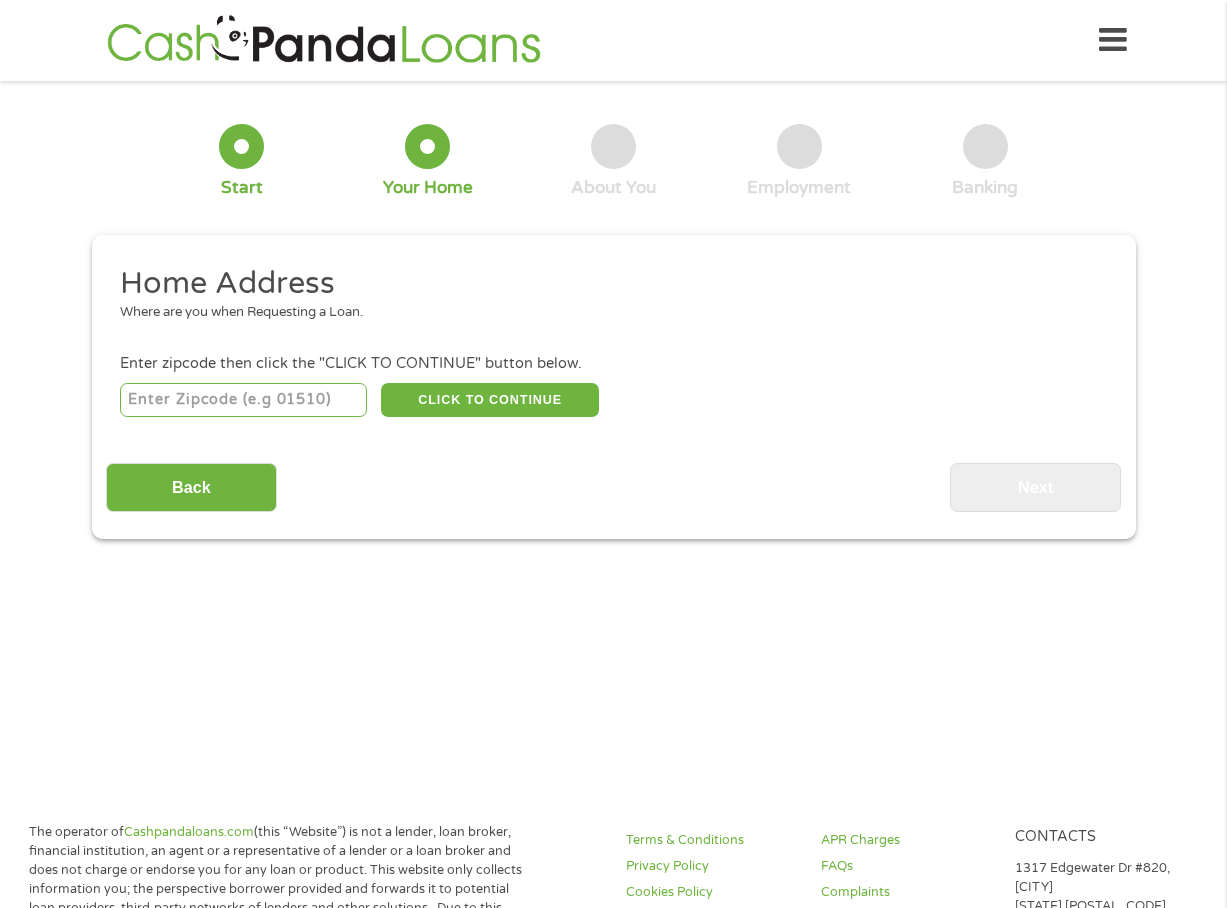 type on "[POSTAL_CODE]" 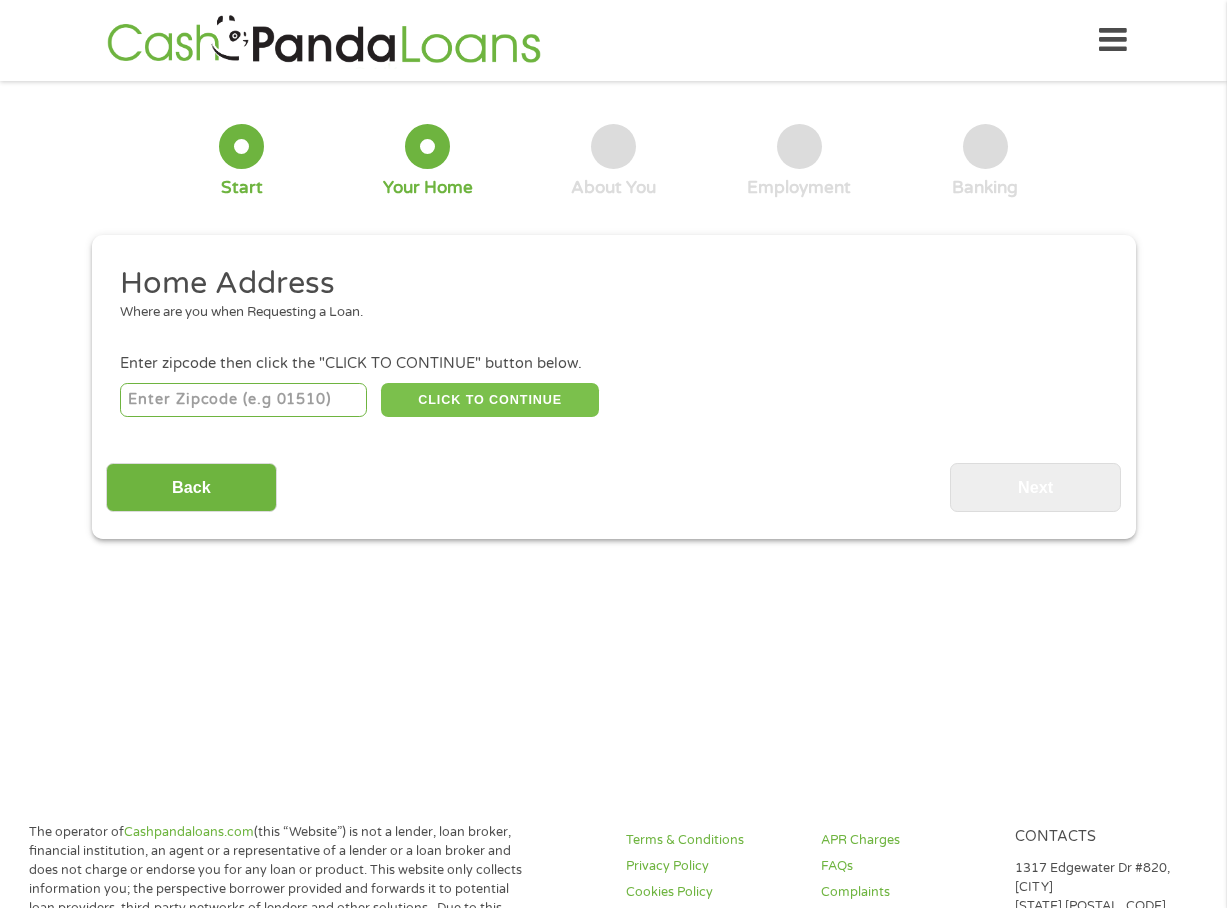 click on "CLICK TO CONTINUE" at bounding box center [490, 400] 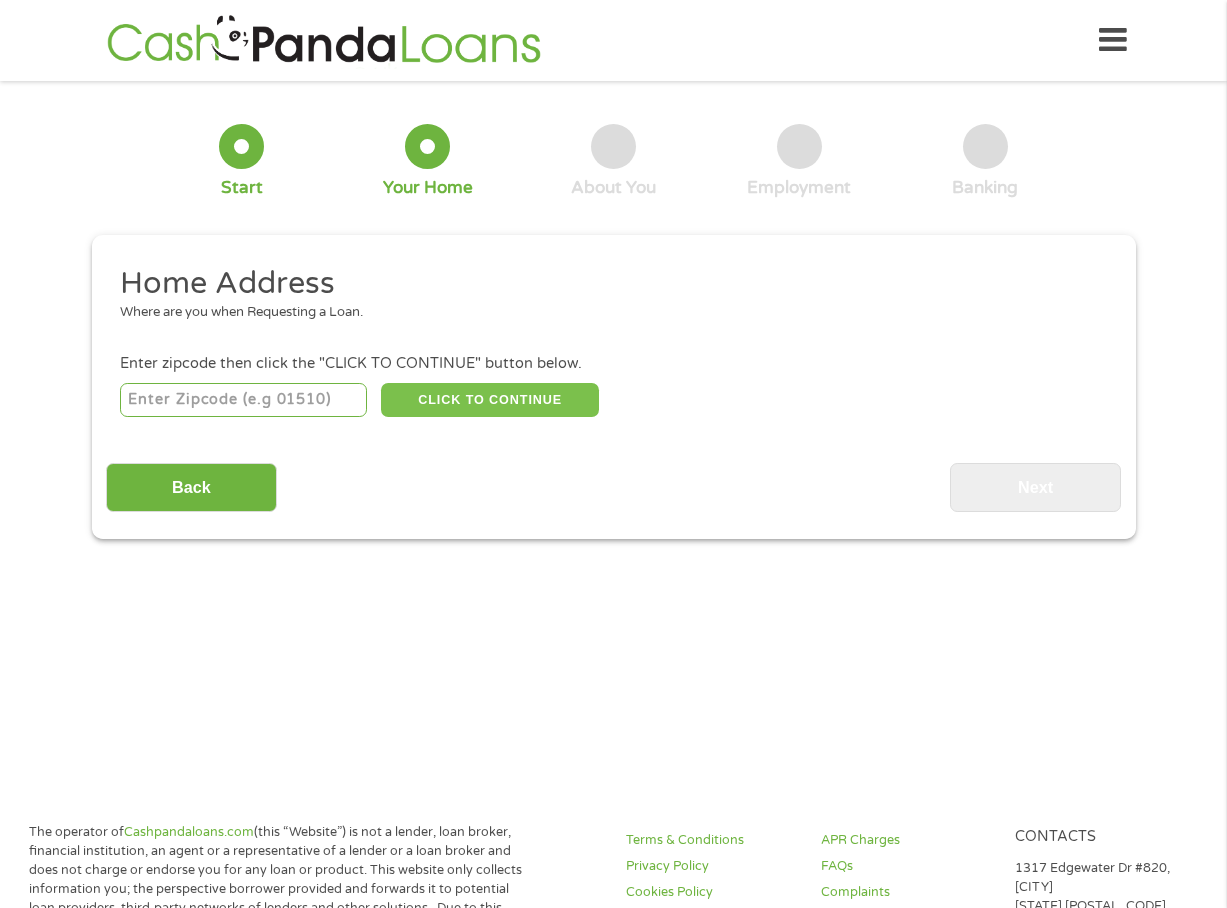 type on "[POSTAL_CODE]" 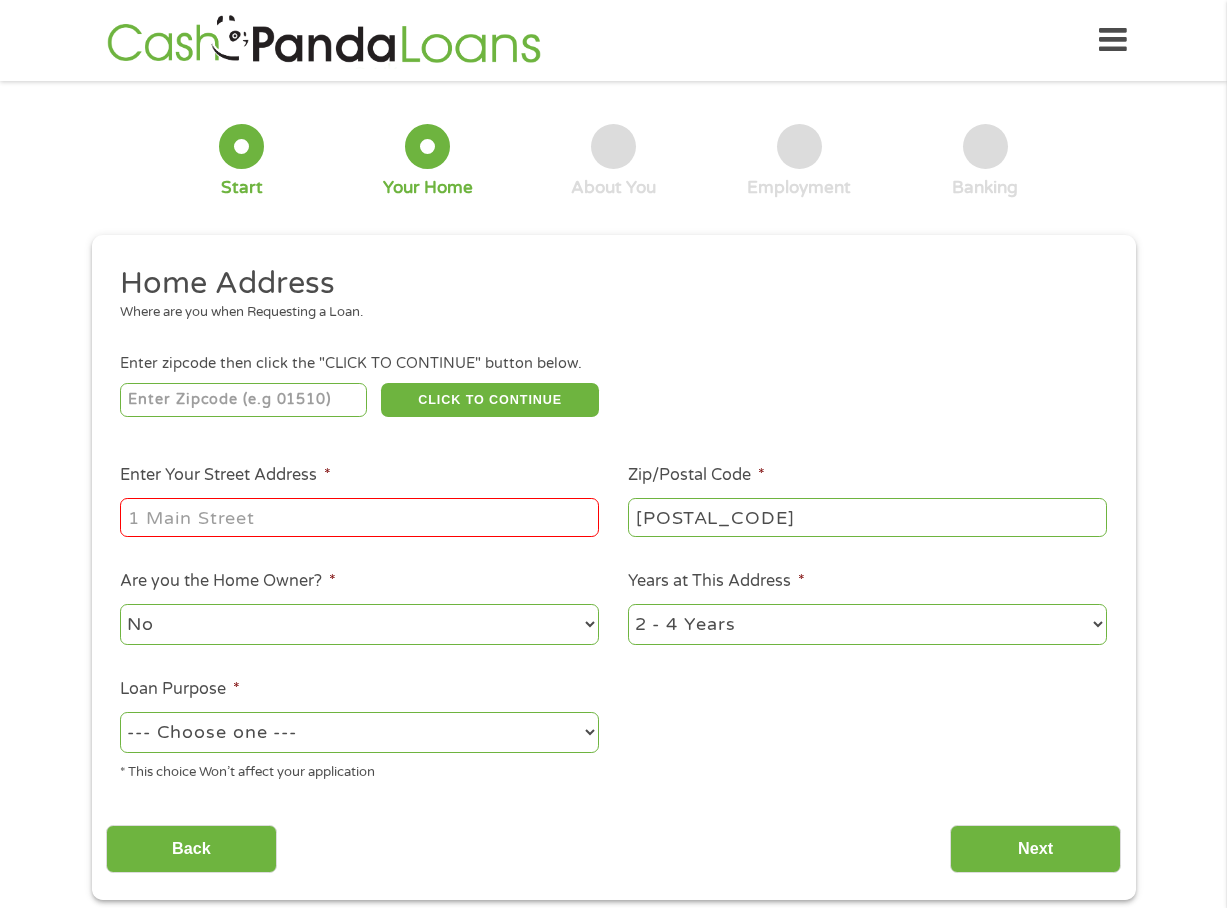 click on "Enter Your [STREET_ADDRESS] *" at bounding box center (359, 517) 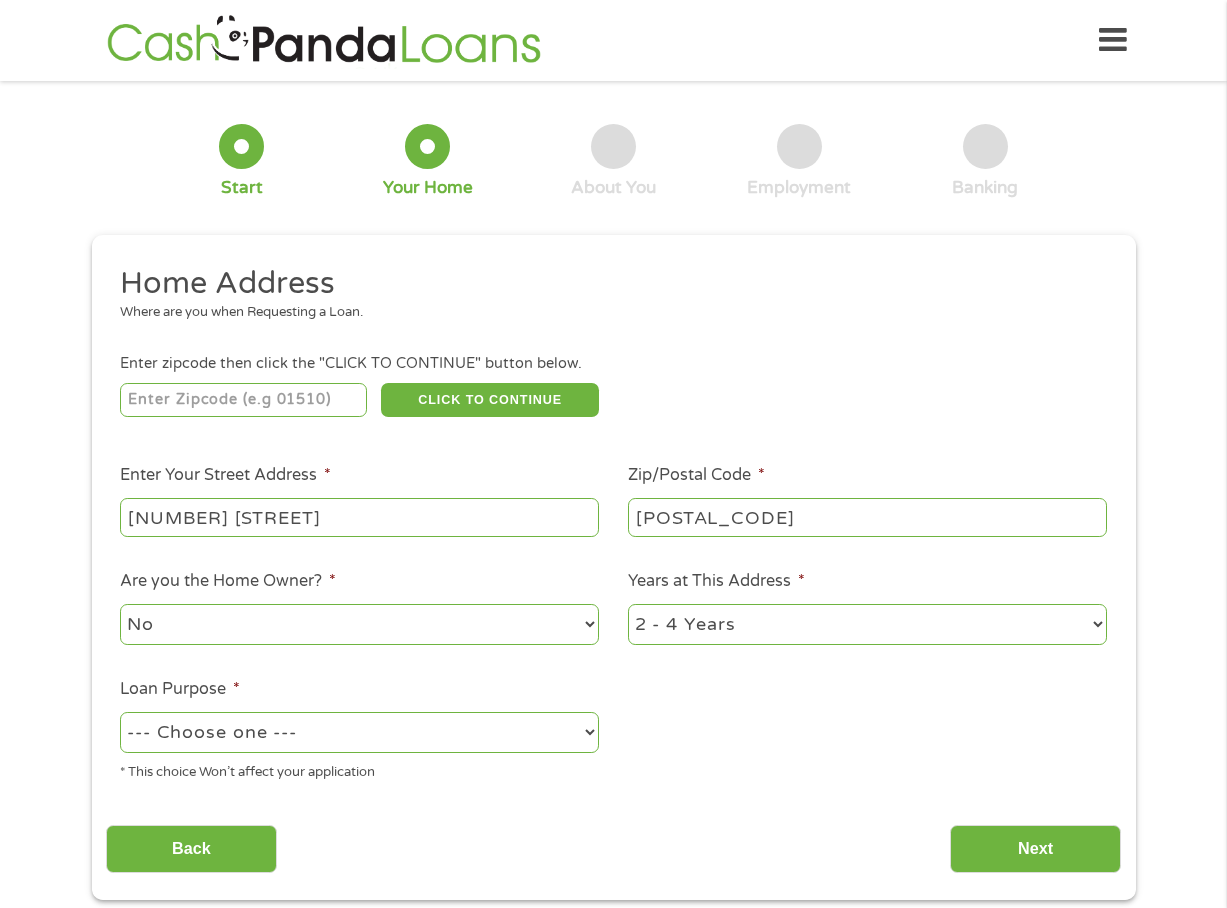 click on "No Yes" at bounding box center [359, 624] 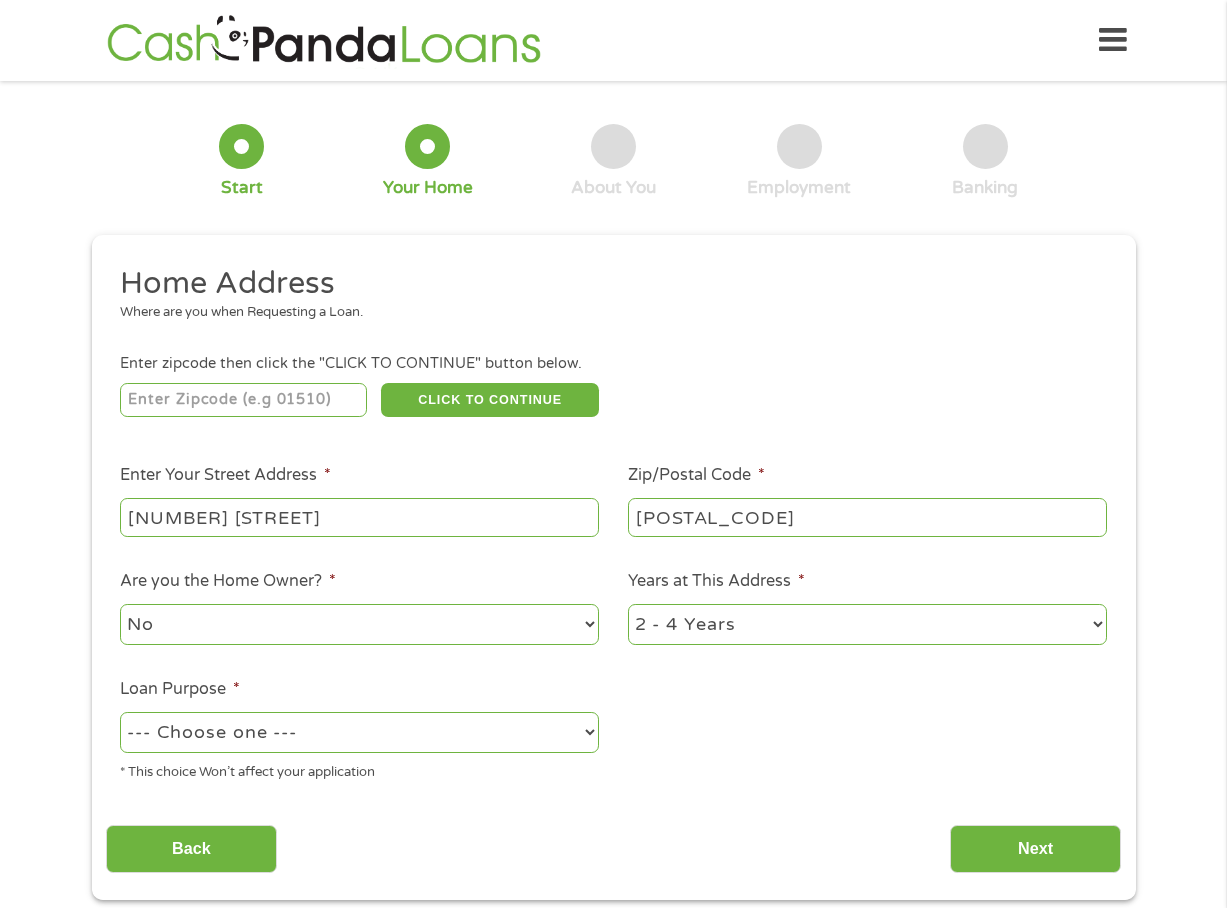 click on "--- Choose one --- Pay Bills Debt Consolidation Home Improvement Major Purchase Car Loan Short Term Cash Medical Expenses Other" at bounding box center [359, 732] 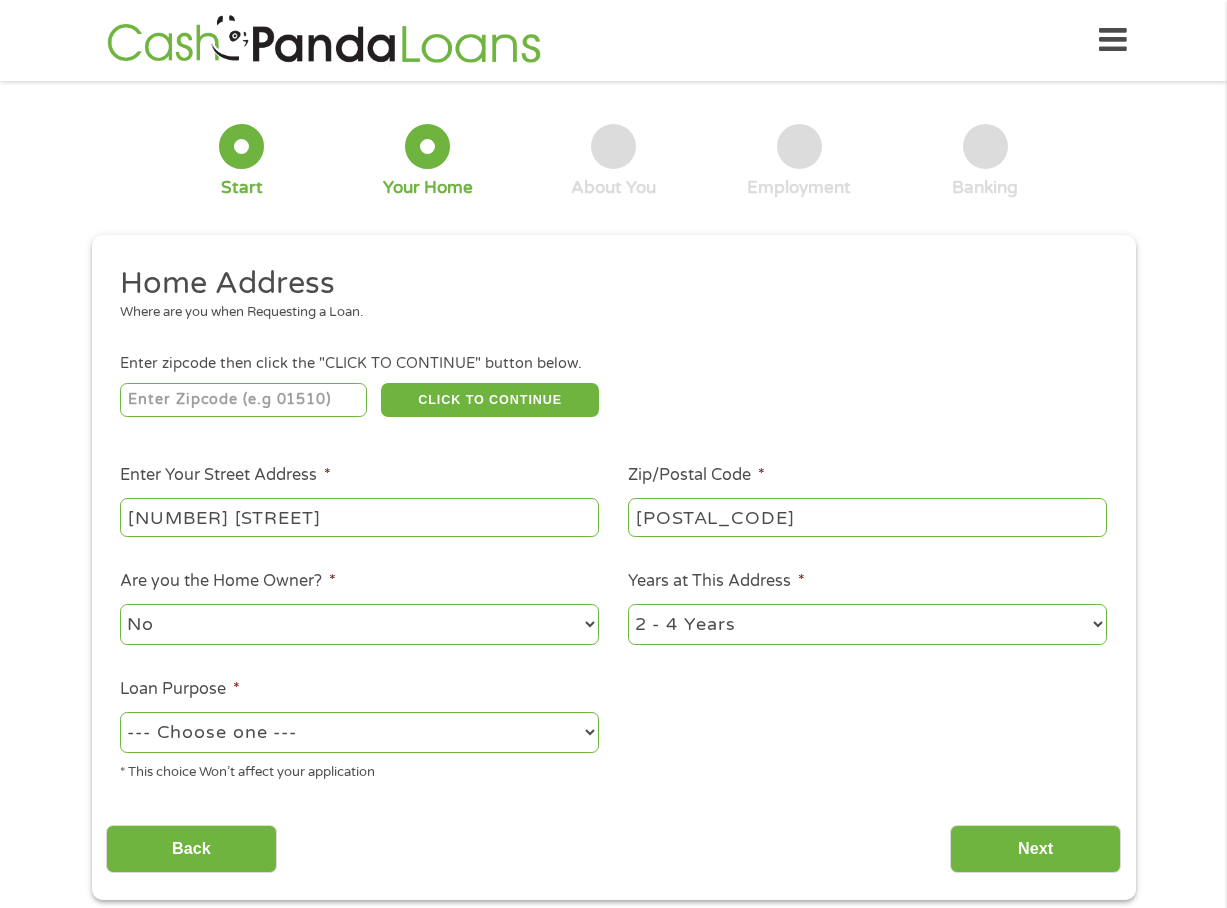 select on "debtconsolidation" 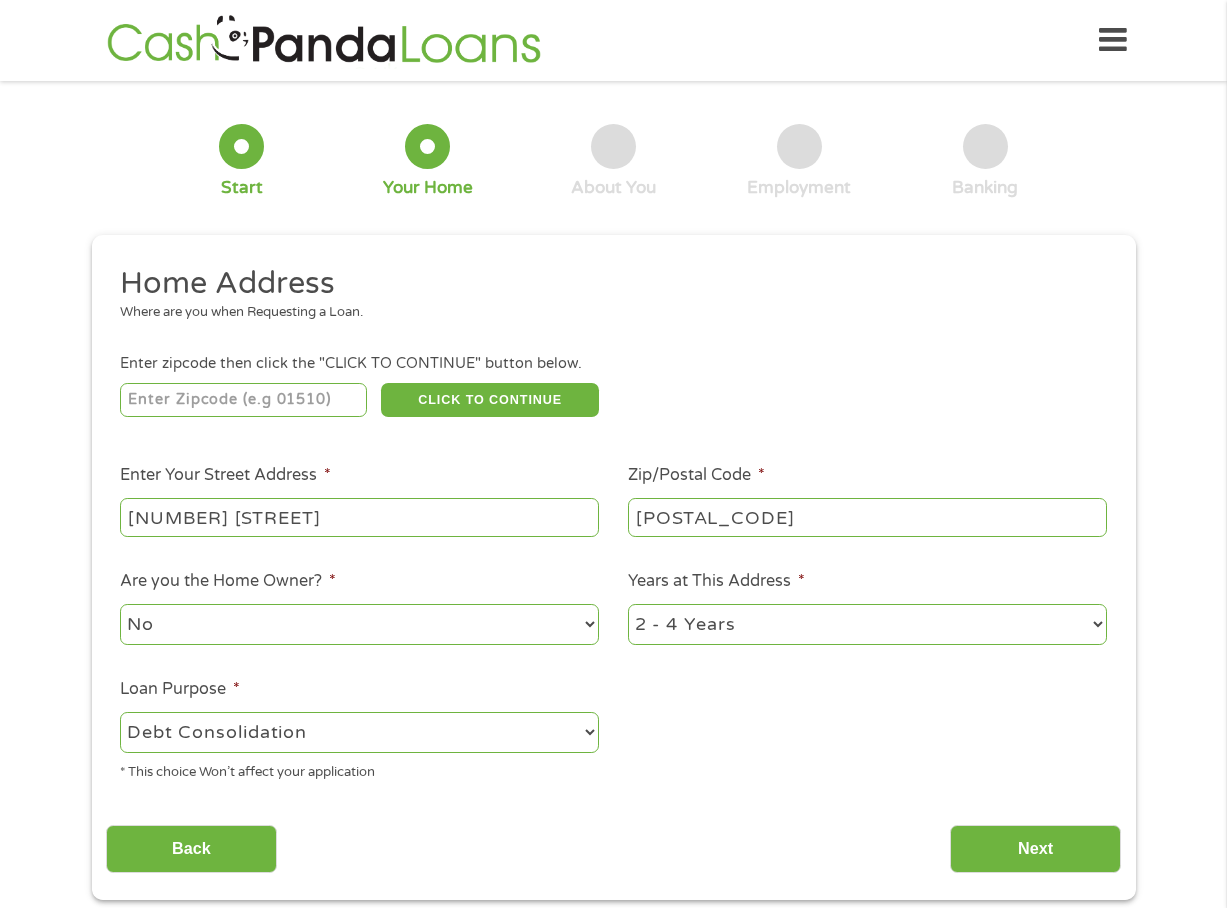 click on "--- Choose one --- Pay Bills Debt Consolidation Home Improvement Major Purchase Car Loan Short Term Cash Medical Expenses Other" at bounding box center (359, 732) 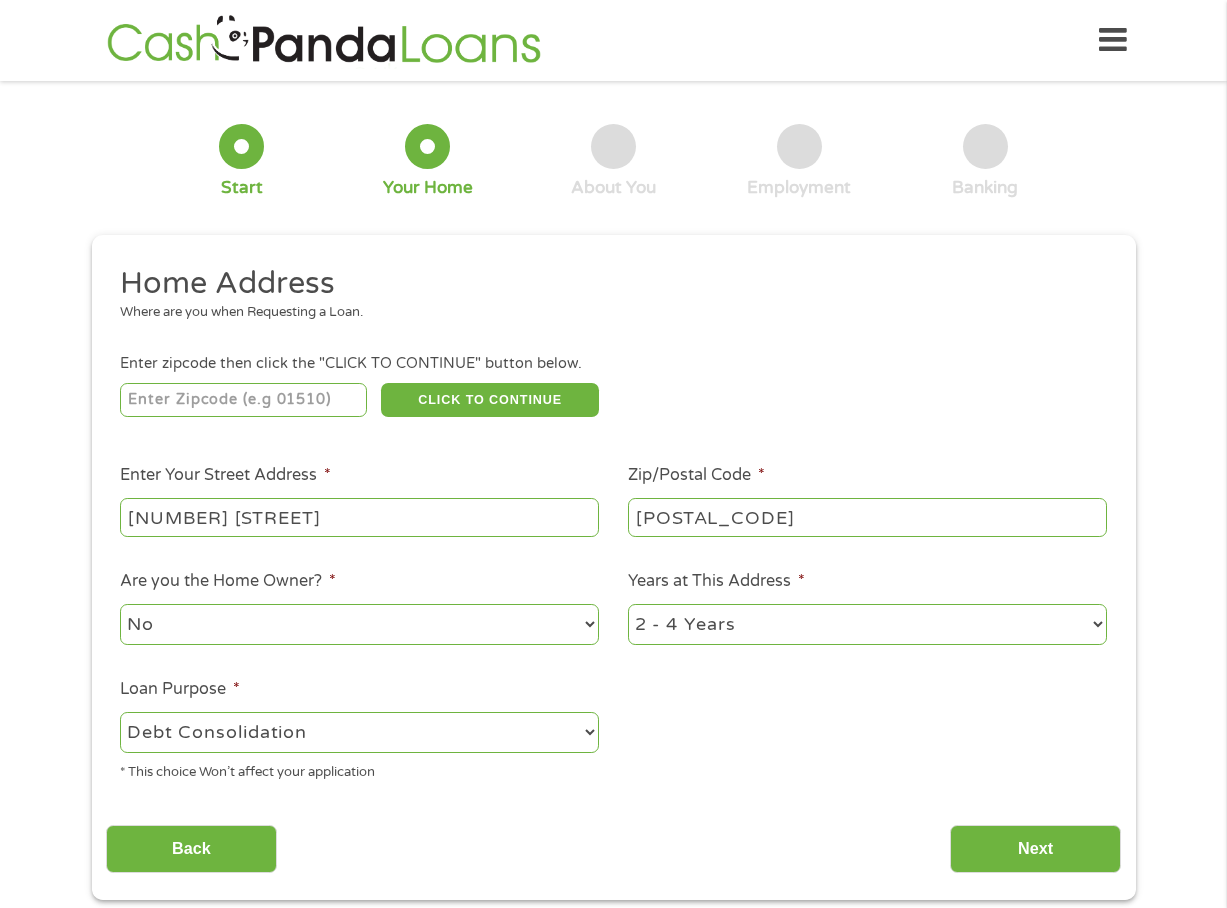 drag, startPoint x: 787, startPoint y: 638, endPoint x: 783, endPoint y: 650, distance: 12.649111 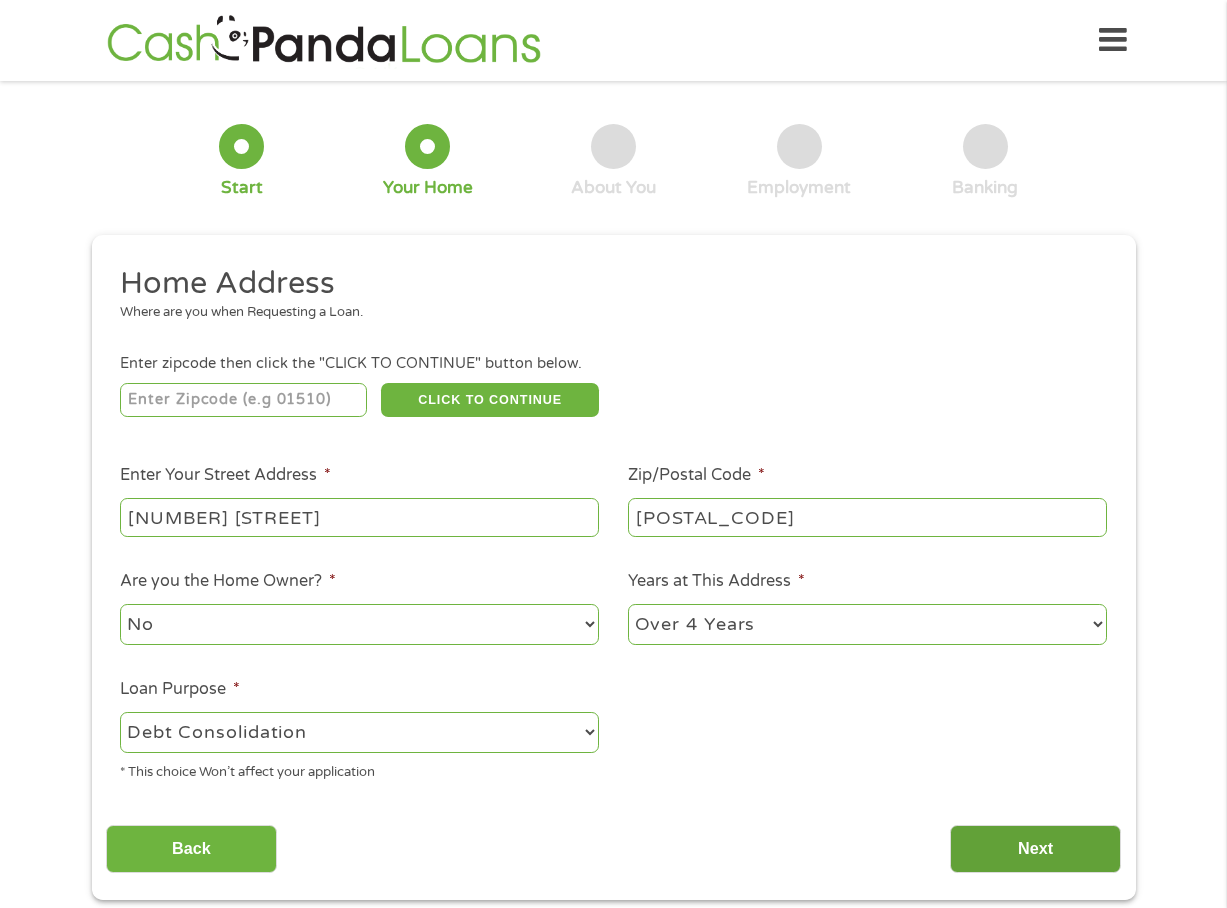 click on "Next" at bounding box center [1035, 849] 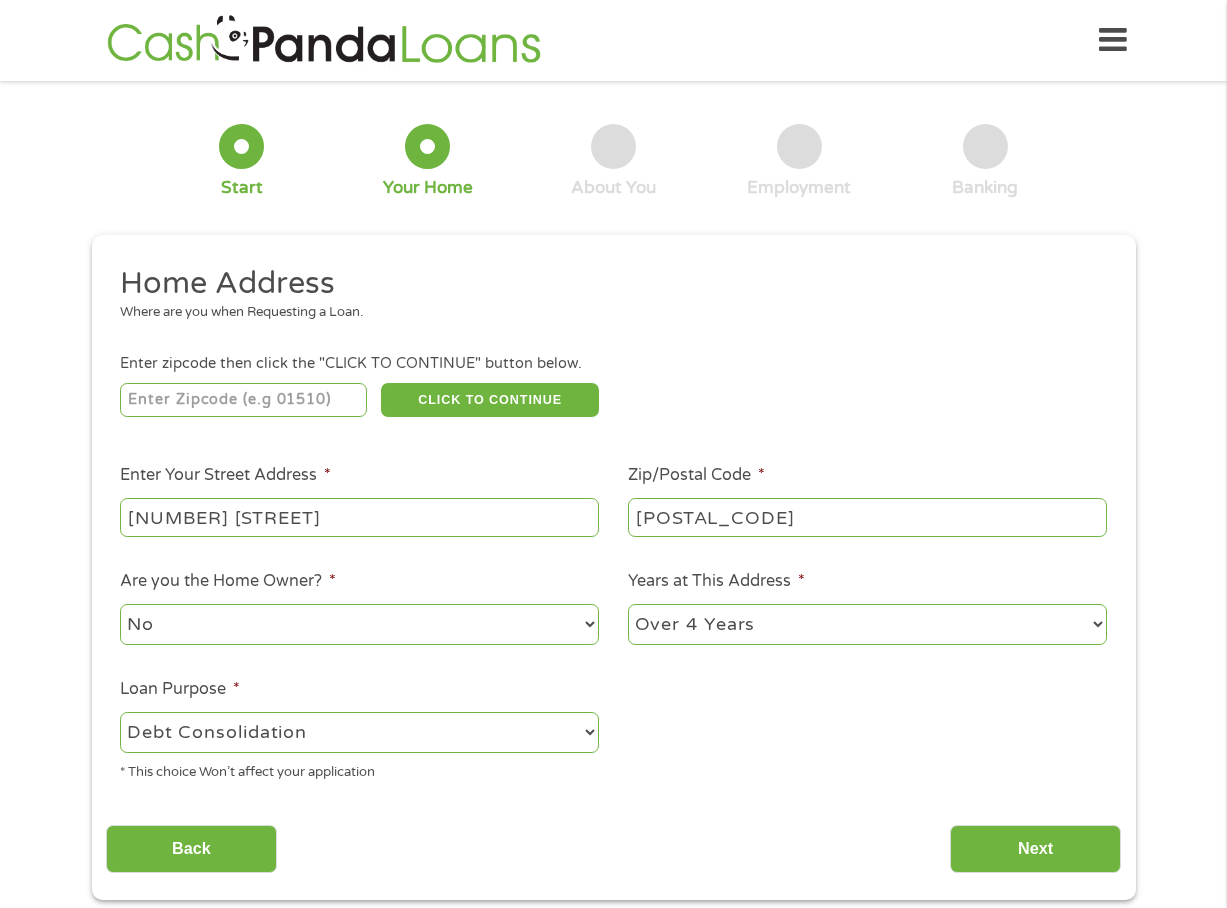 scroll, scrollTop: 8, scrollLeft: 8, axis: both 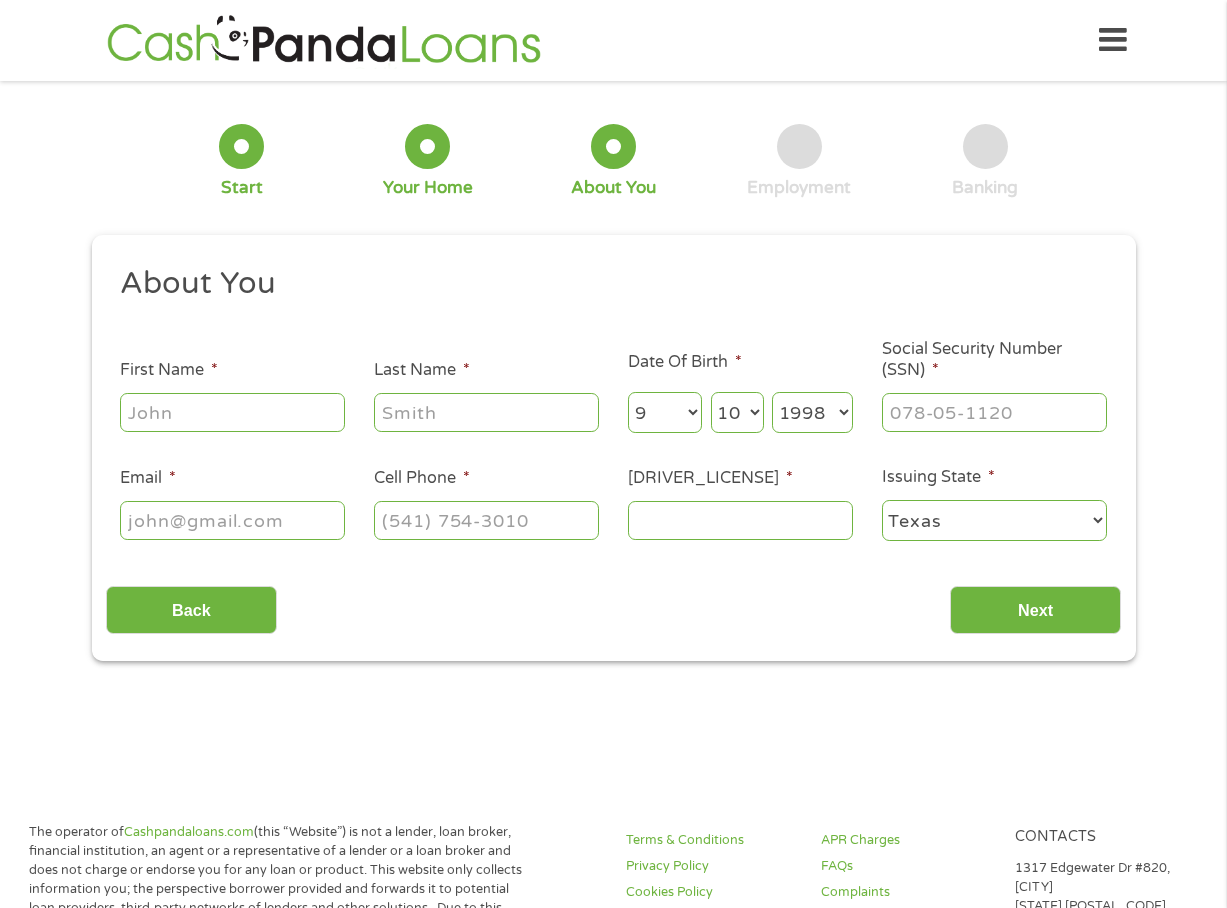 click on "[FIRST_NAME] *" at bounding box center (232, 412) 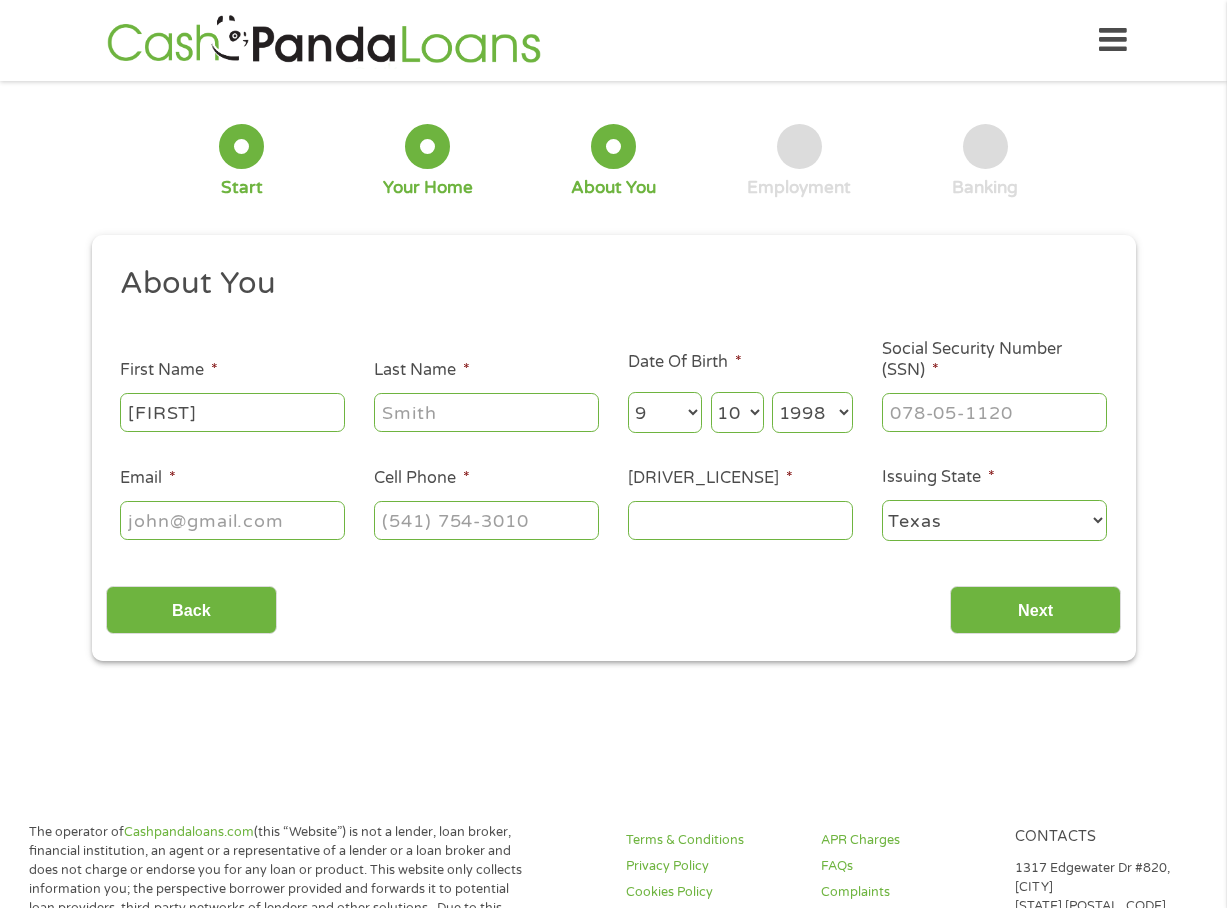 type on "[FIRST]" 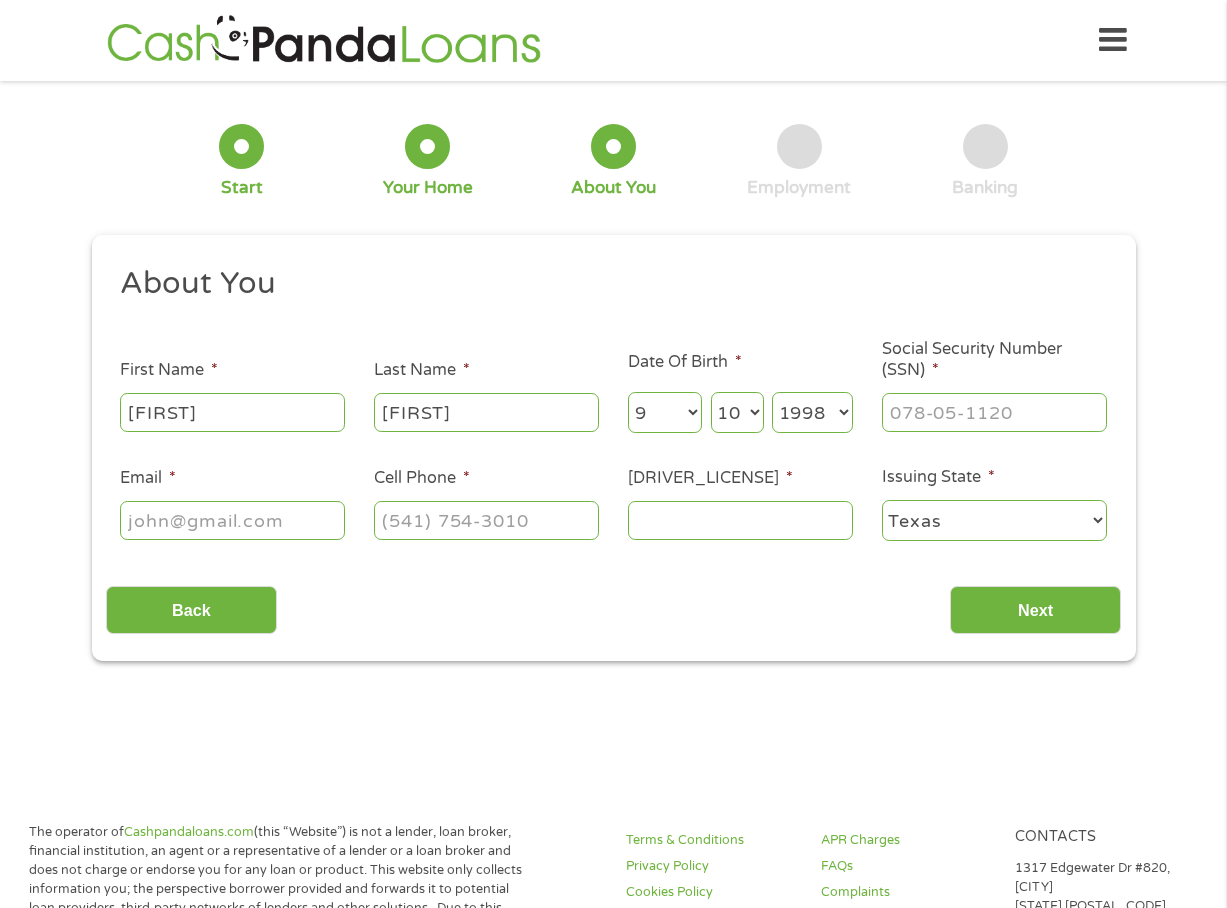 type on "[EMAIL]" 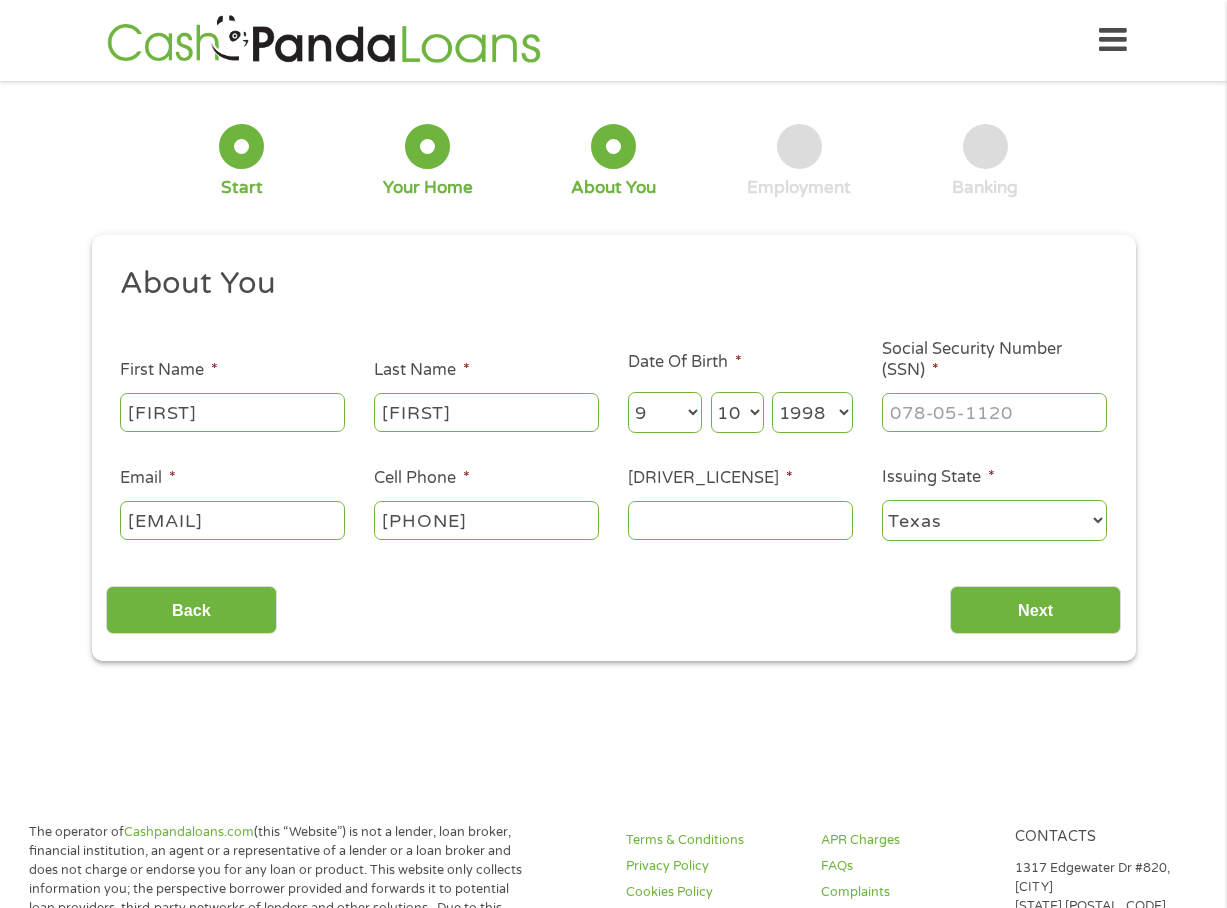 type on "[PHONE]" 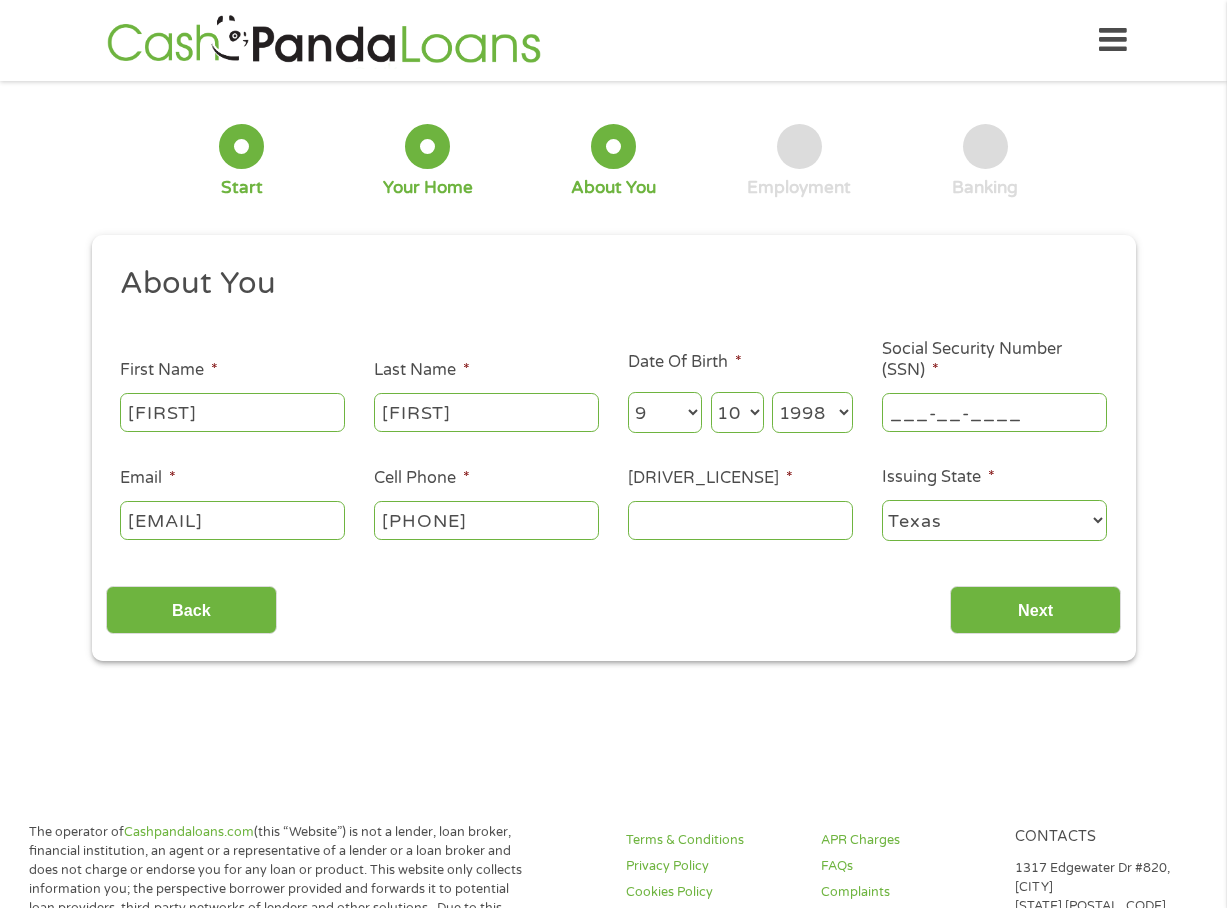 click on "___-__-____" at bounding box center [994, 412] 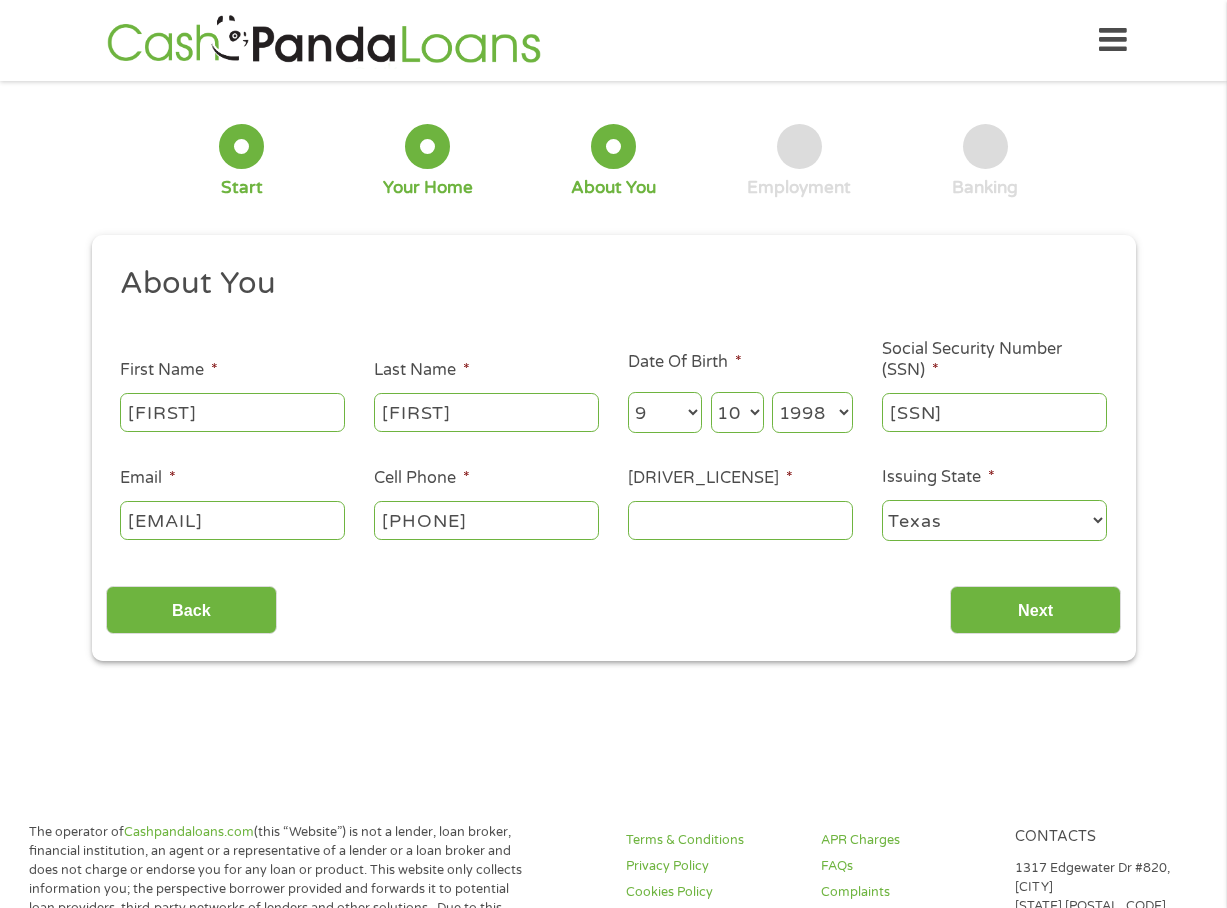 type on "[PHONE]" 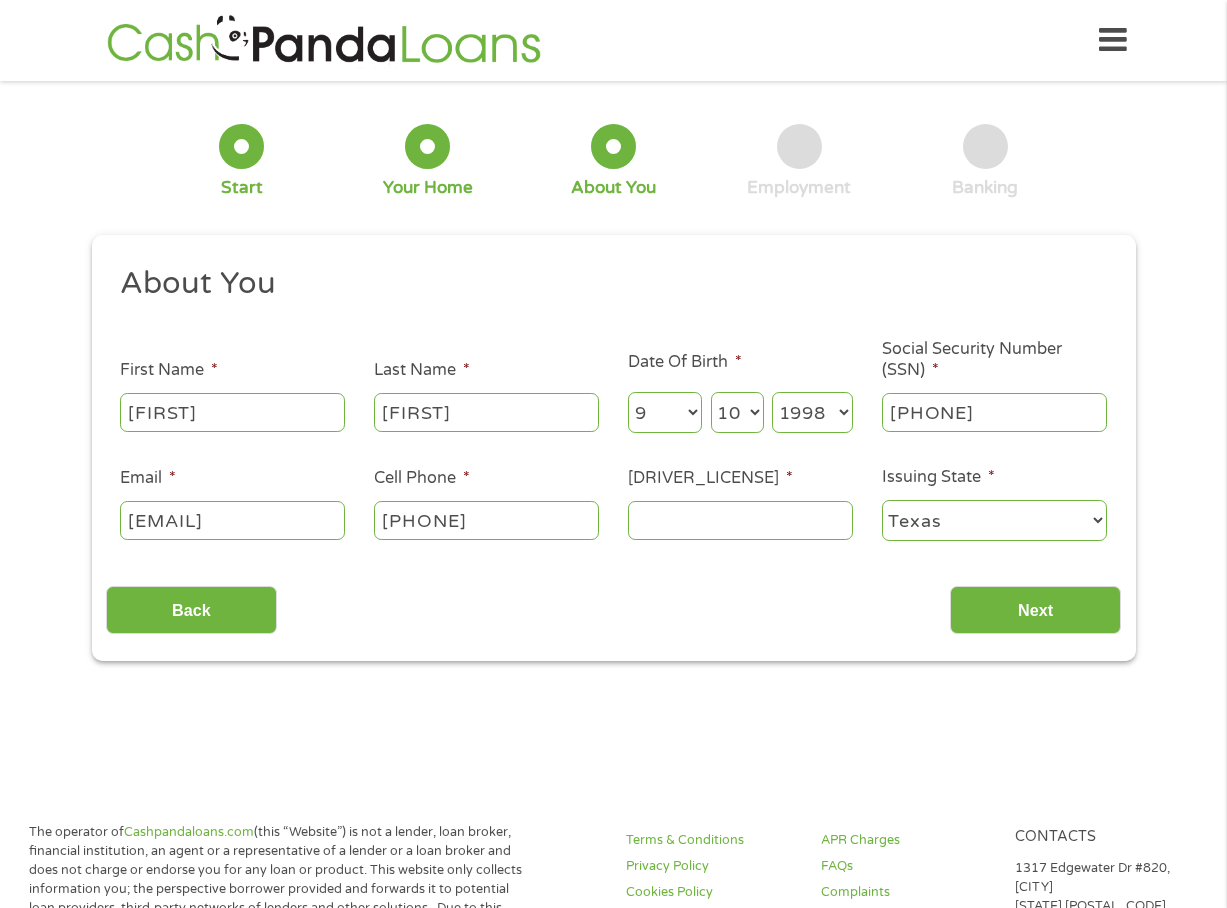 click on "Driver License Number *" at bounding box center (740, 520) 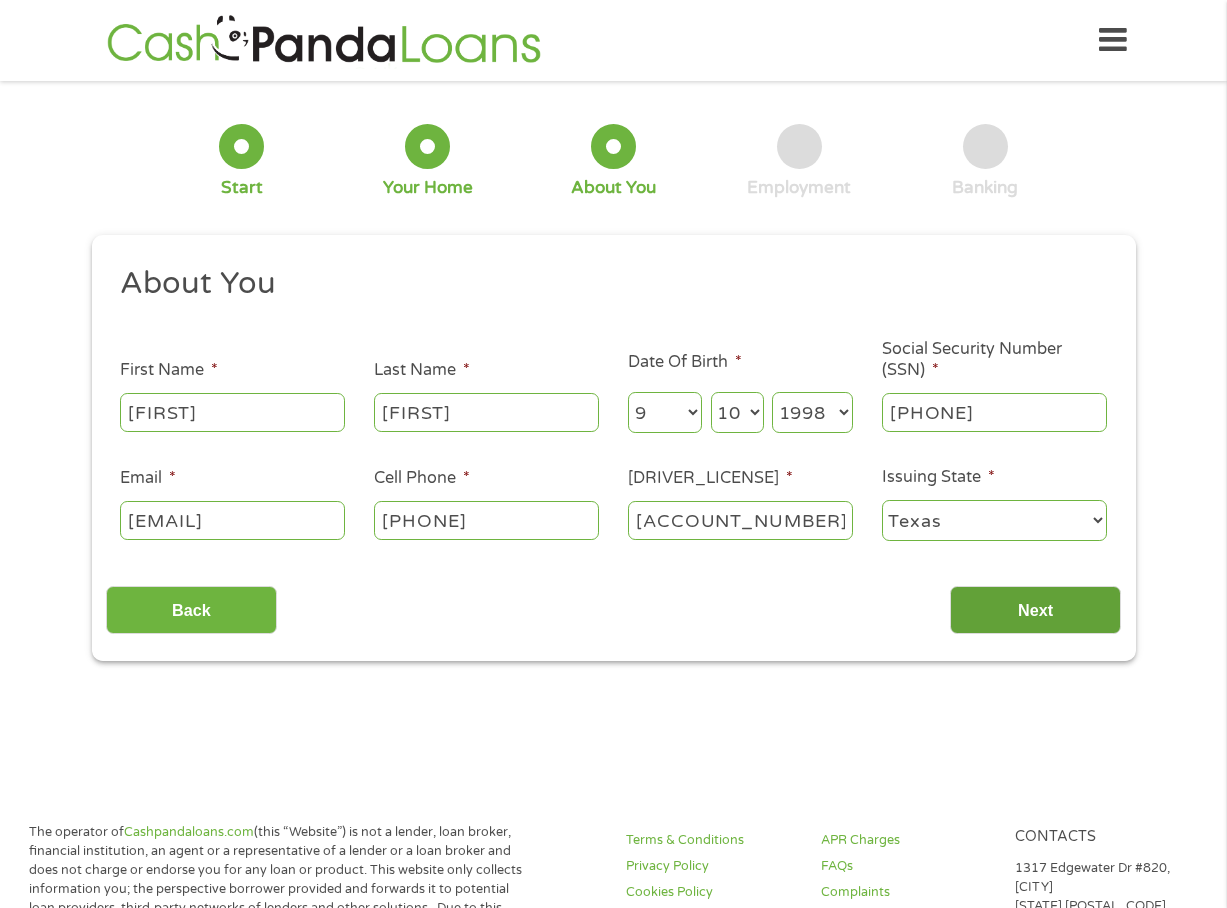 type on "[ACCOUNT_NUMBER]" 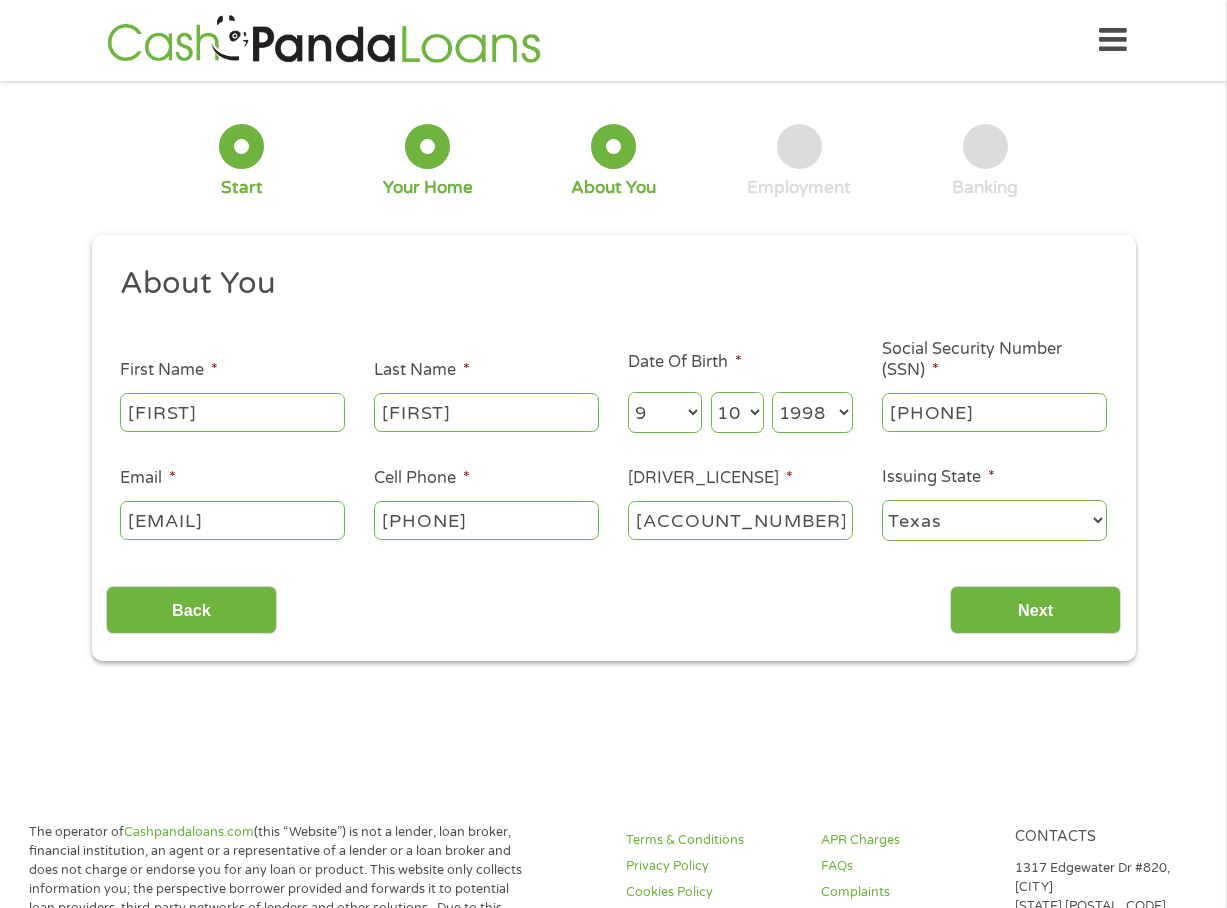 scroll, scrollTop: 8, scrollLeft: 8, axis: both 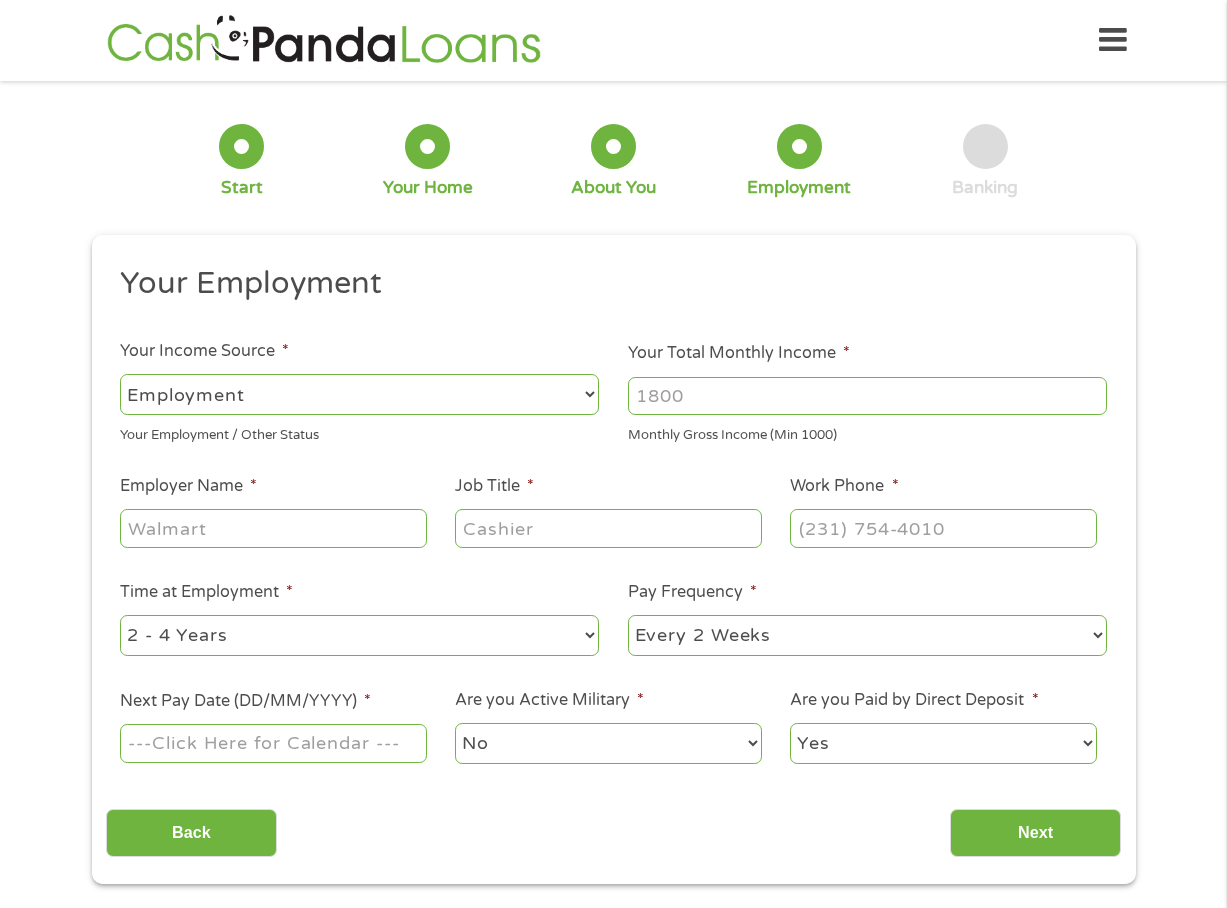 click on "--- Choose one --- Employment Self Employed Benefits" at bounding box center [359, 394] 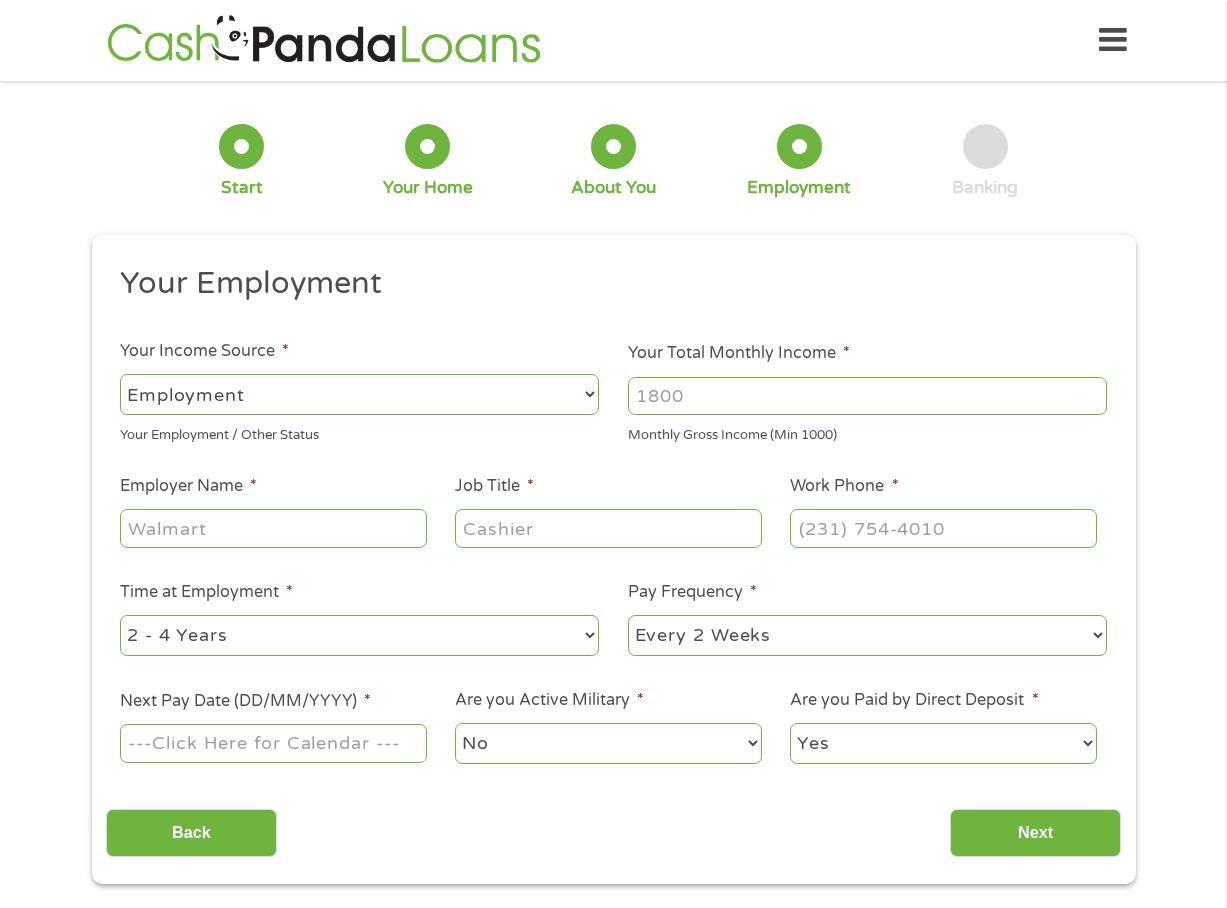 select on "benefits" 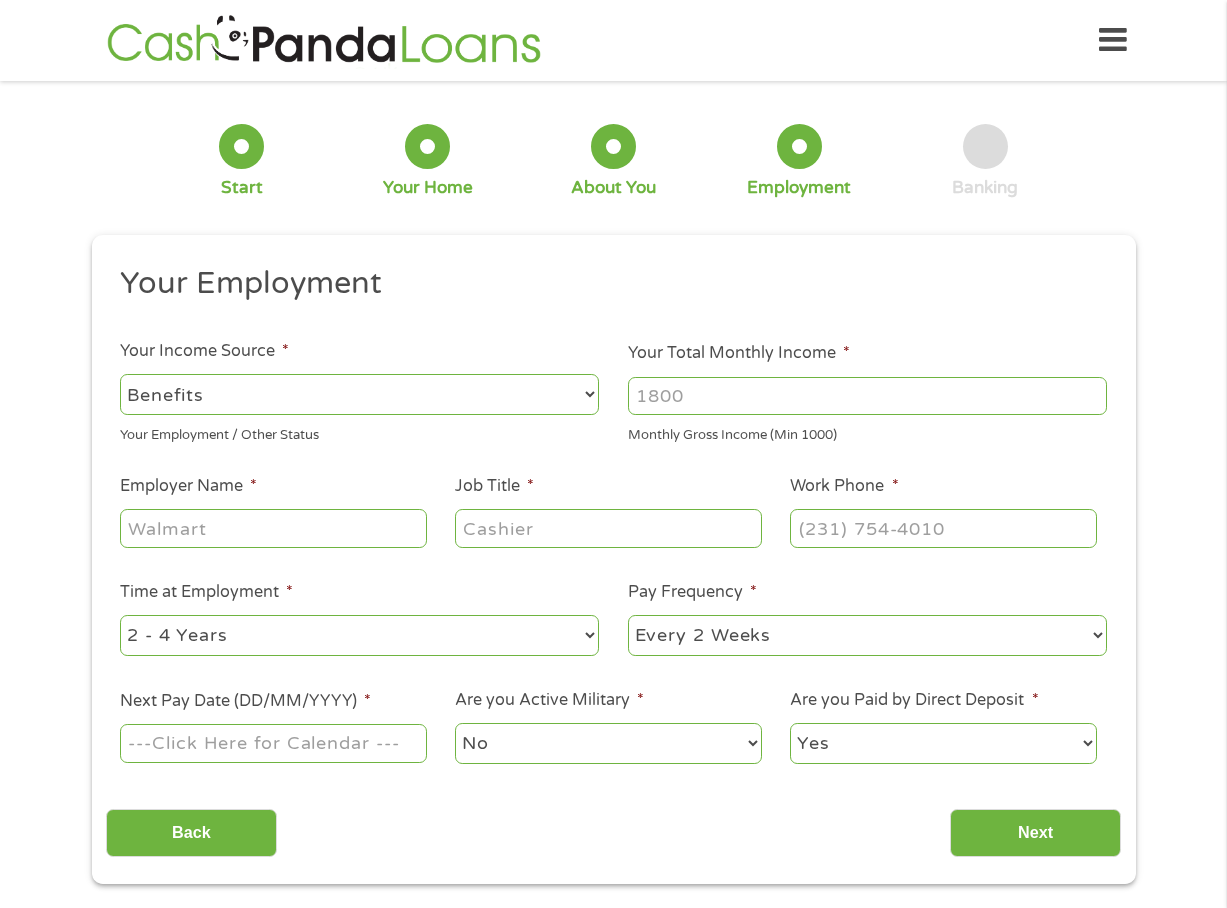 click on "--- Choose one --- Employment Self Employed Benefits" at bounding box center (359, 394) 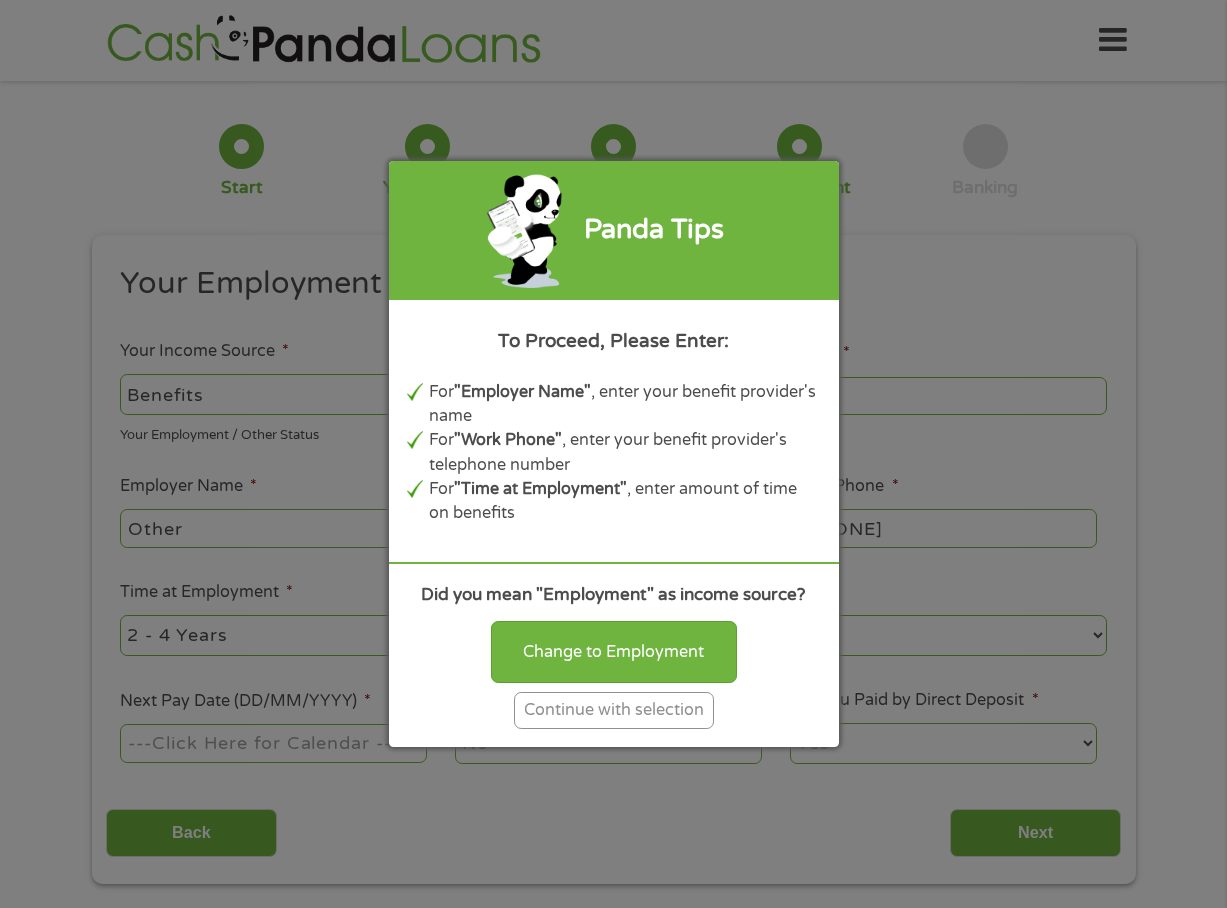 click on "Continue with selection" at bounding box center (614, 710) 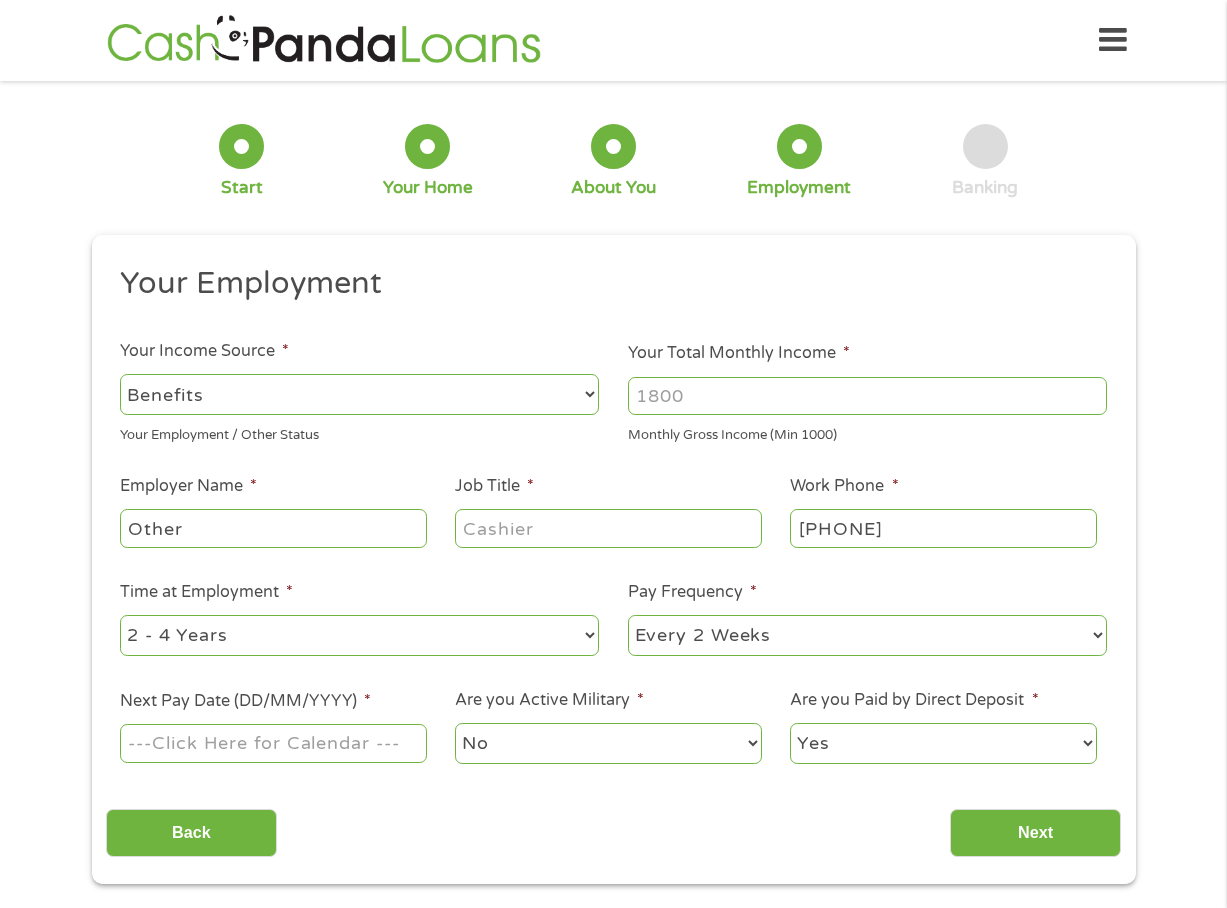 click on "Job Title *" at bounding box center (608, 528) 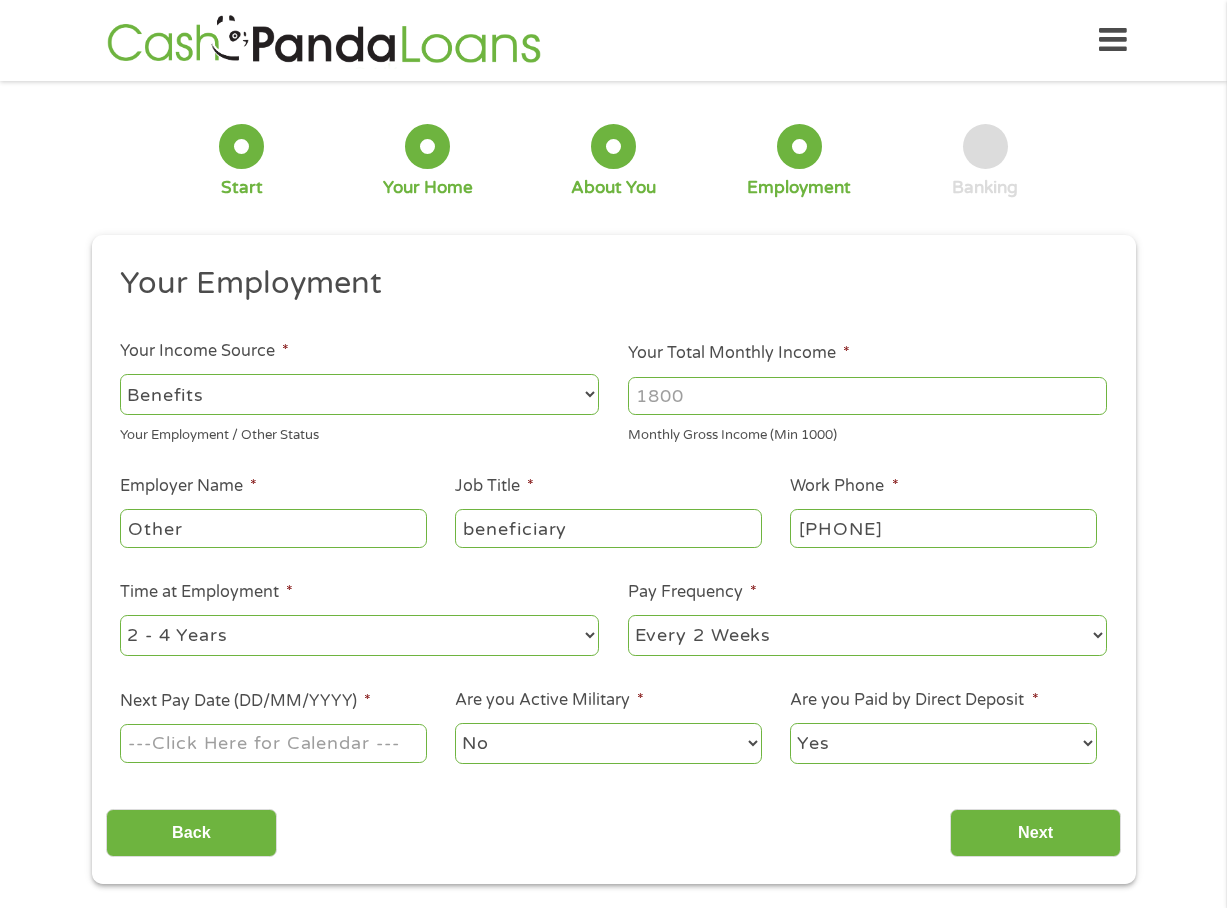 type on "beneficiary" 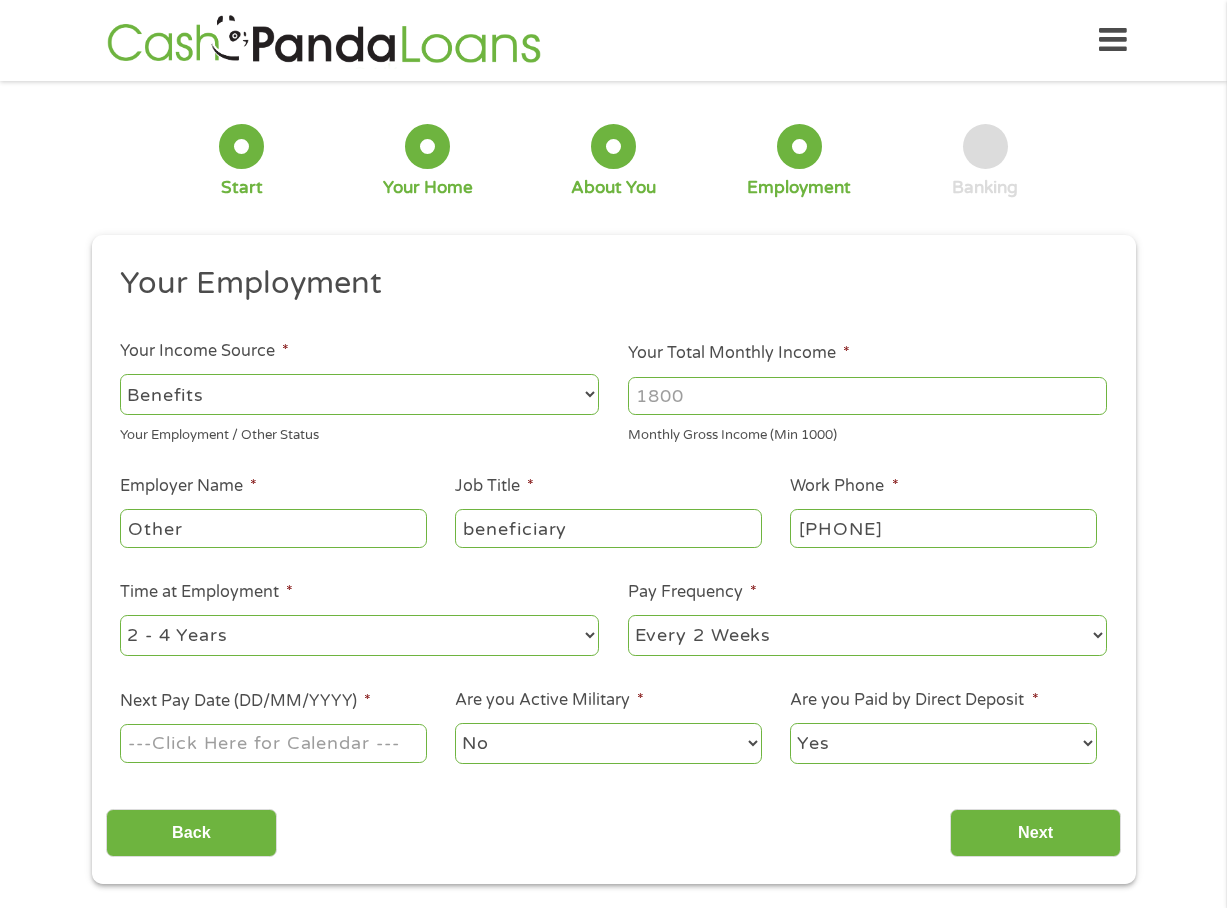 type on "[PHONE]" 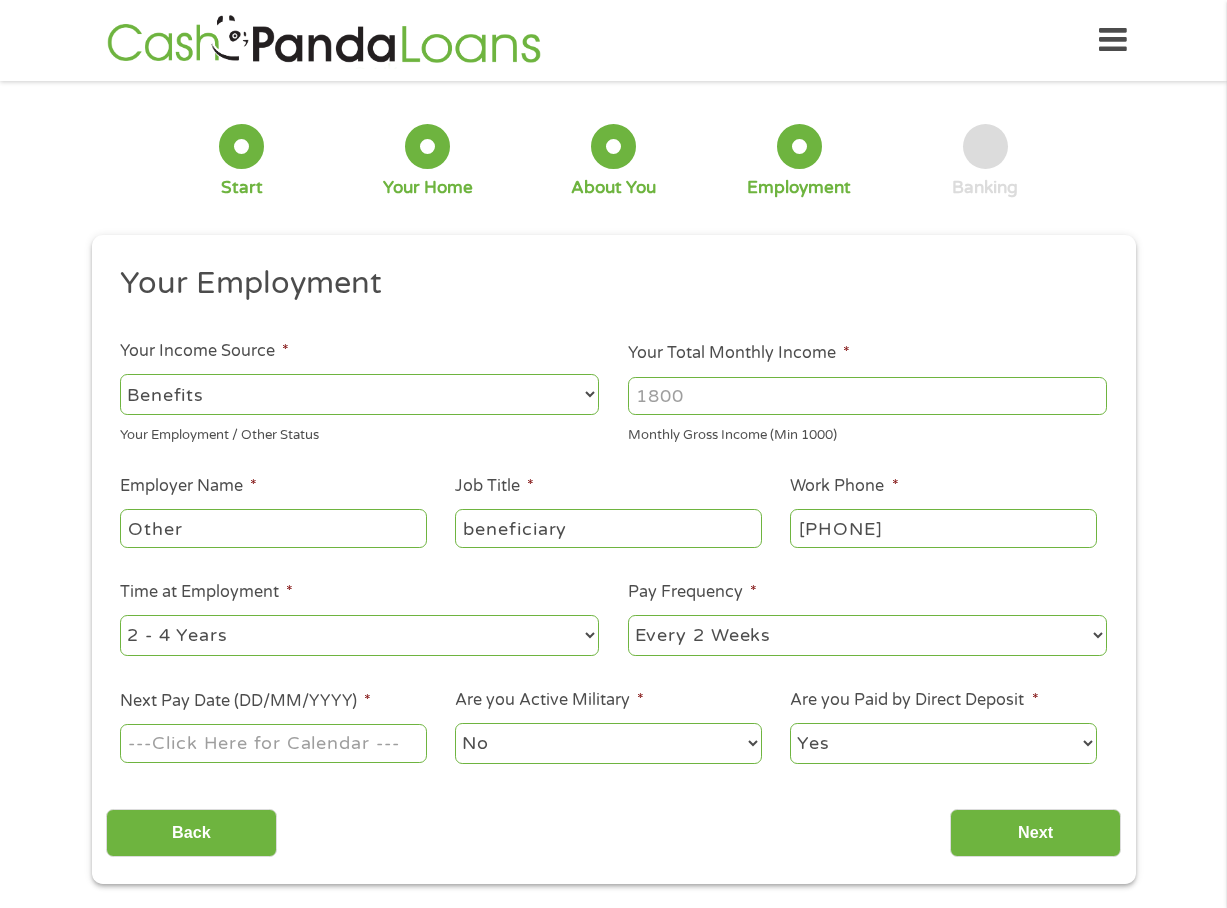 click on "Other" at bounding box center [273, 528] 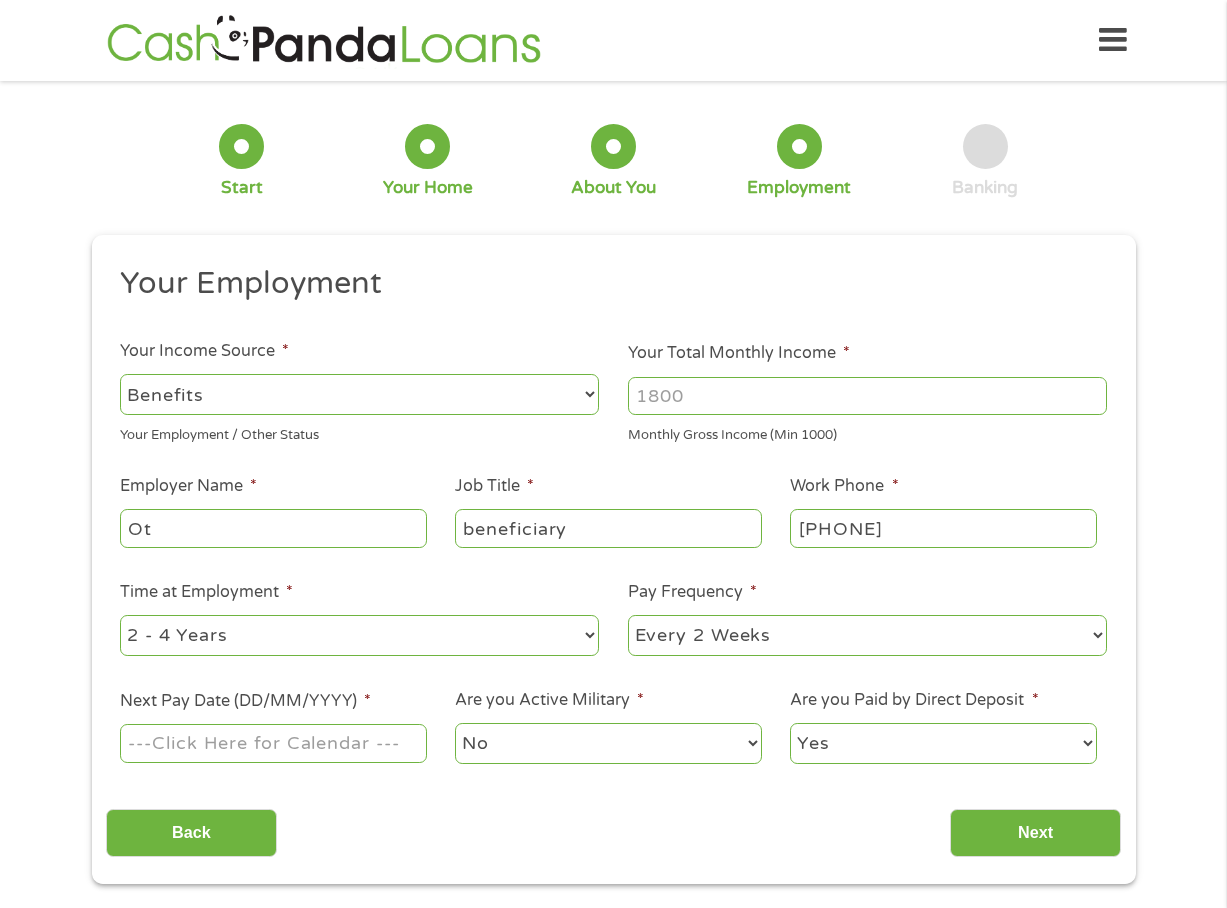 type on "O" 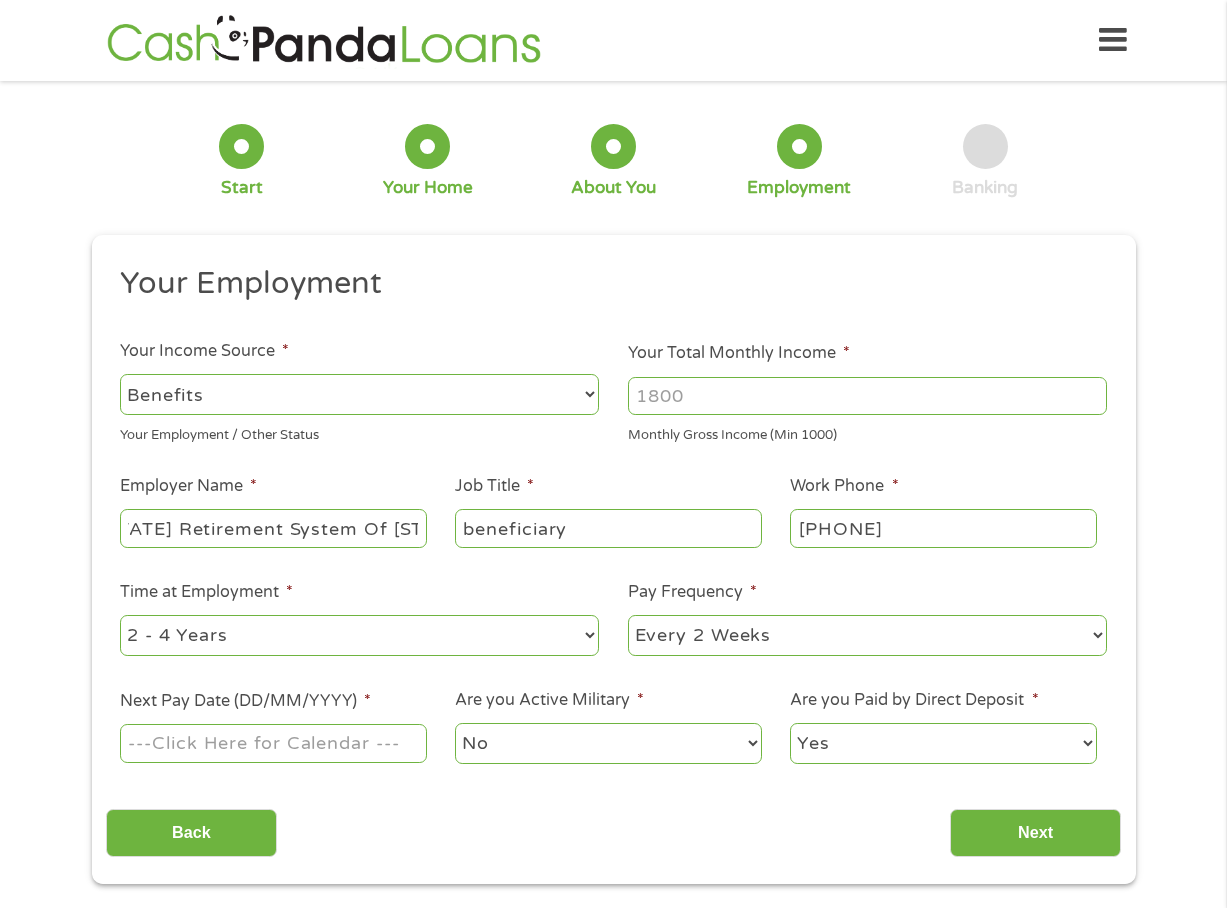 scroll, scrollTop: 0, scrollLeft: 42, axis: horizontal 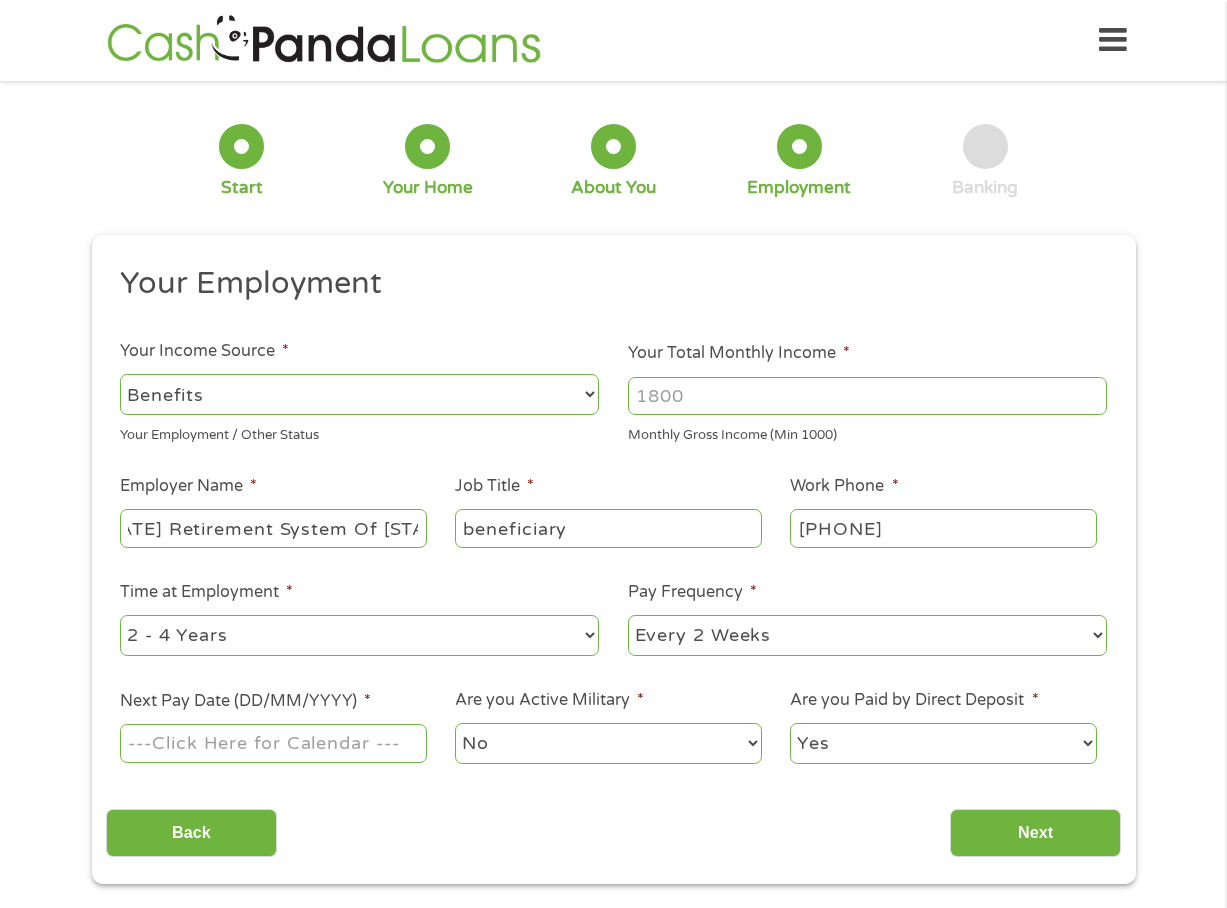 click on "[STATE] Retirement System Of [STATE]" at bounding box center [273, 528] 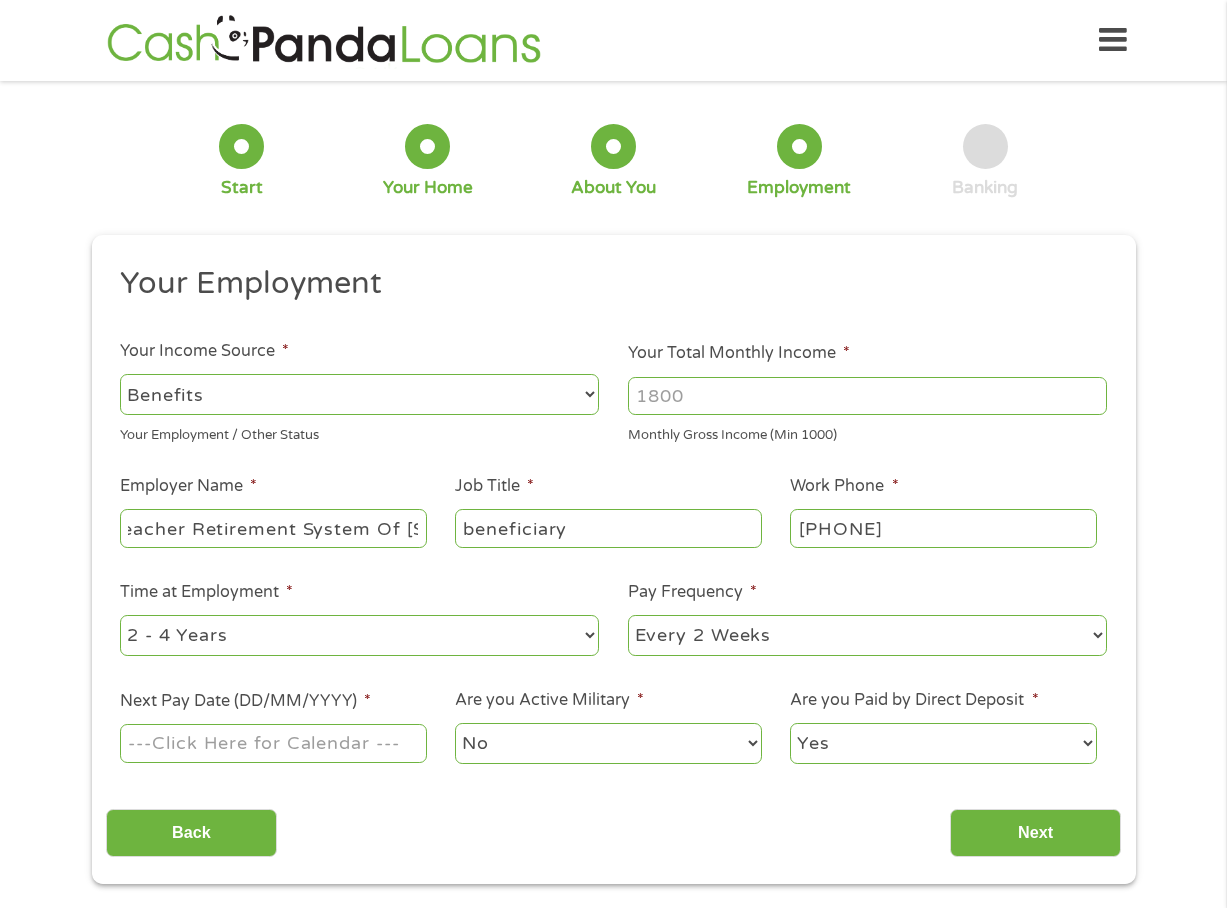 scroll, scrollTop: 0, scrollLeft: 6, axis: horizontal 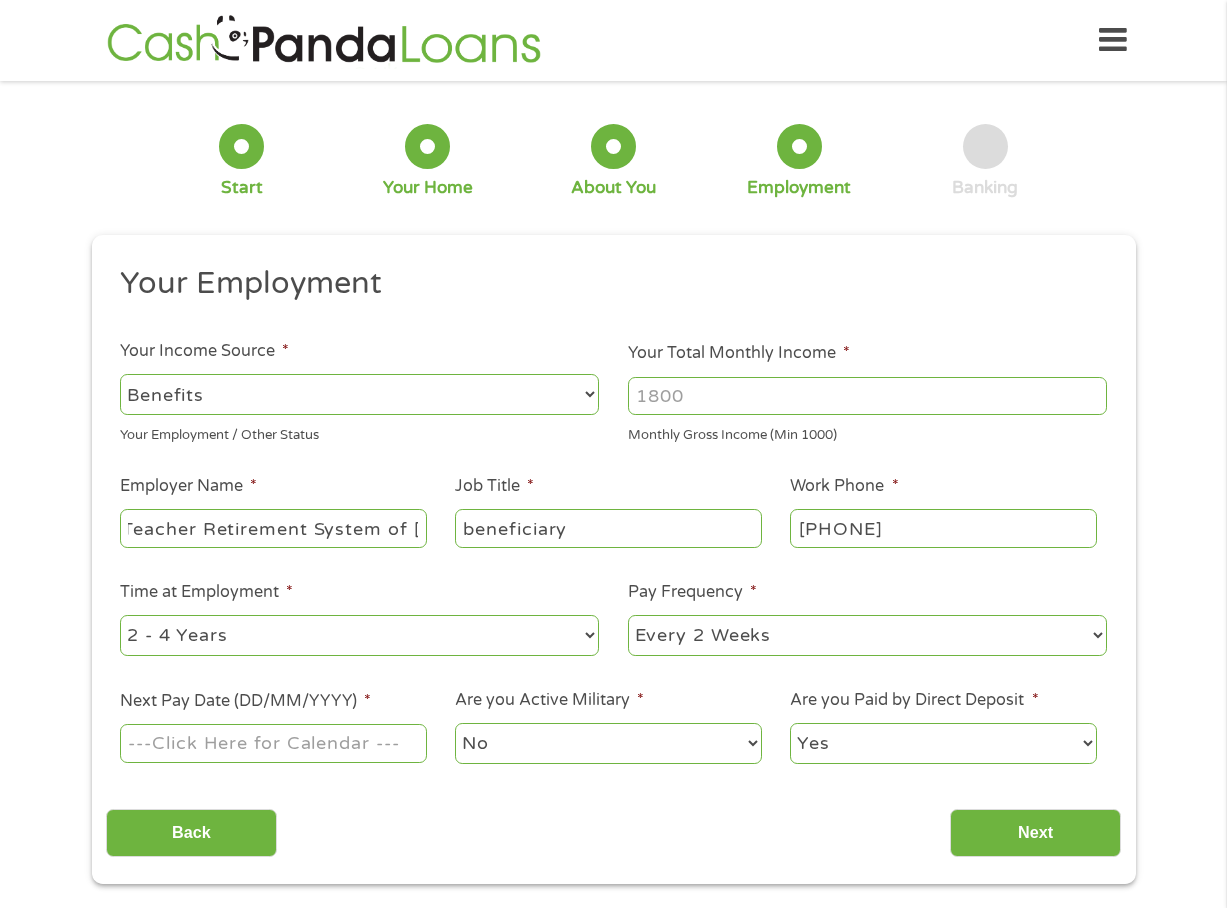 type on "Teacher Retirement System of [STATE]" 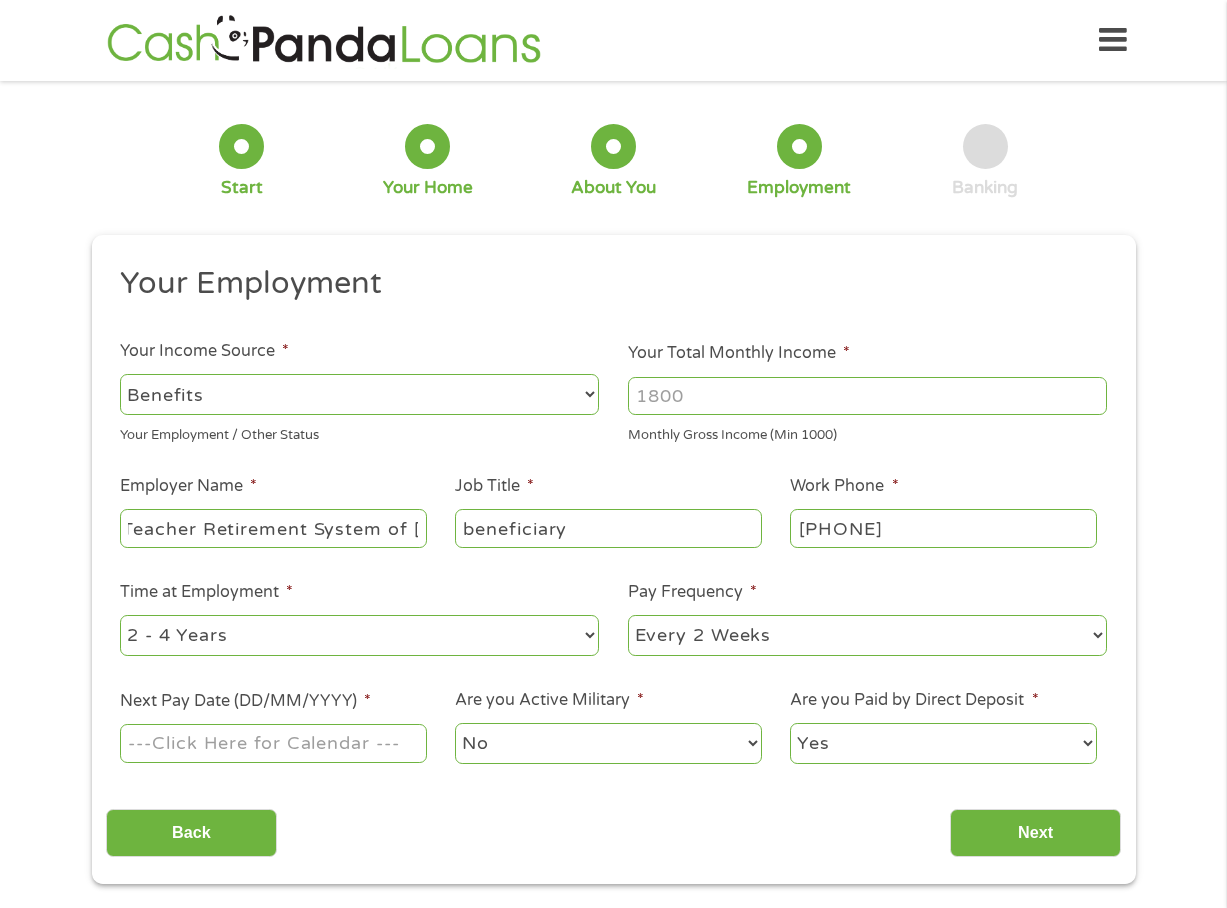 scroll, scrollTop: 0, scrollLeft: 0, axis: both 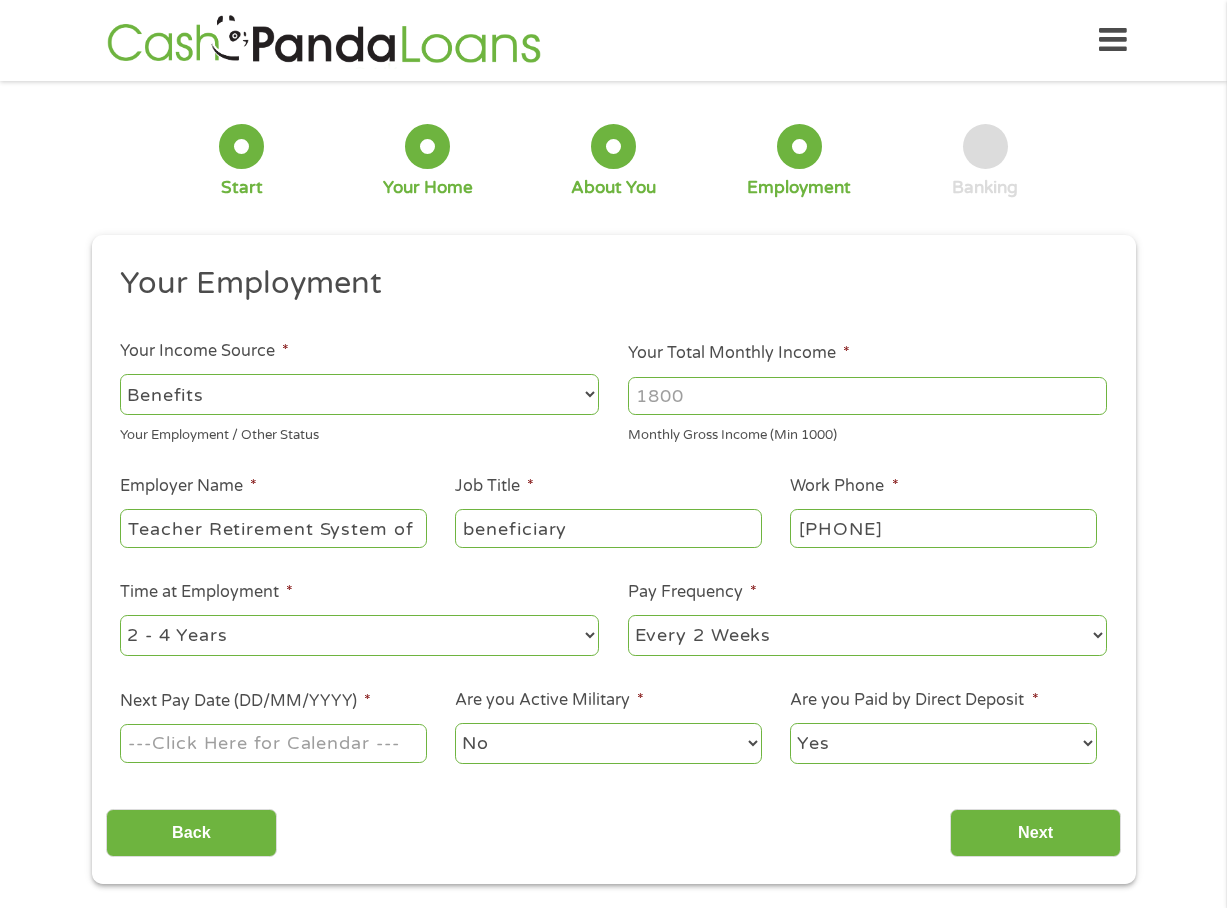 click on "--- Choose one --- 1 Year or less 1 - 2 Years 2 - 4 Years Over 4 Years" at bounding box center (359, 635) 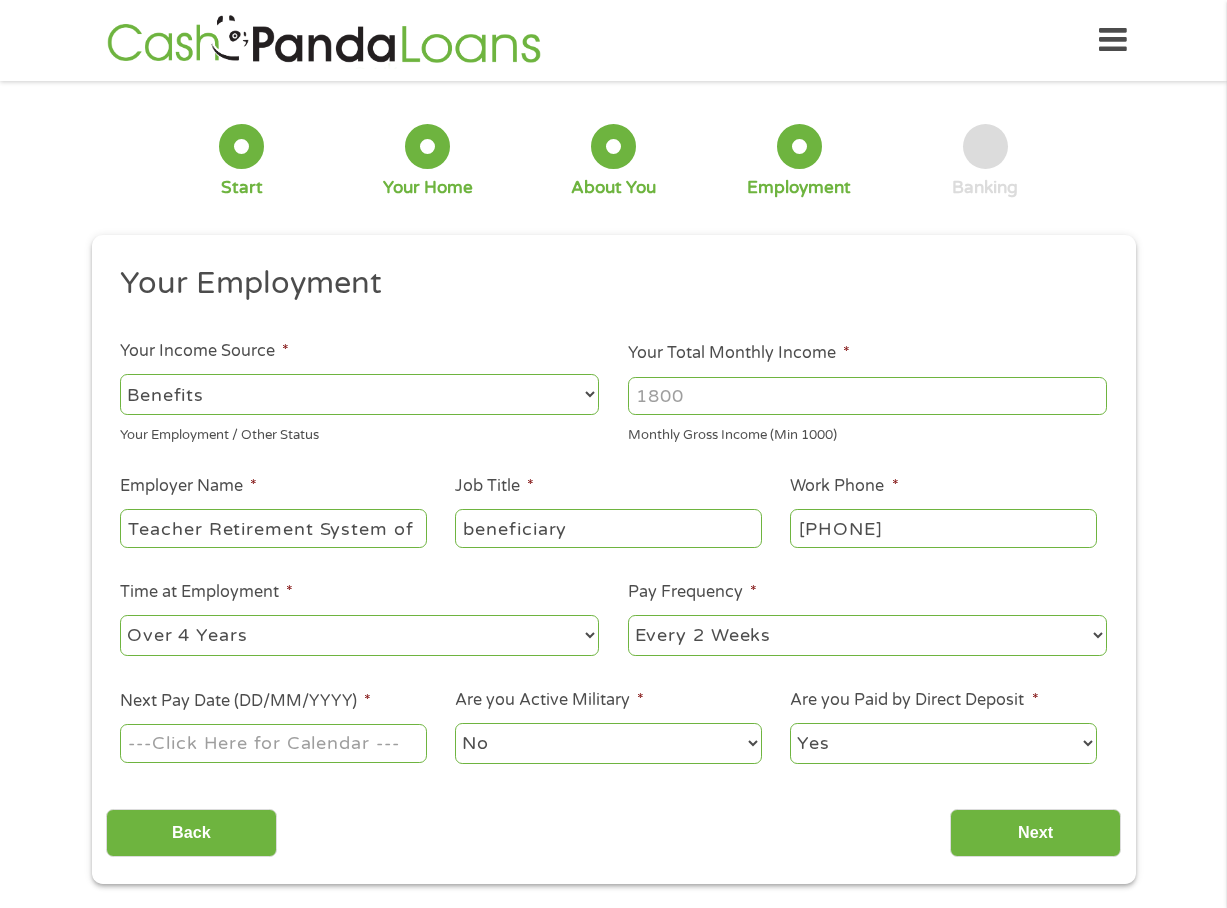 click on "Next Pay Date (DD/MM/YYYY) *" at bounding box center (273, 743) 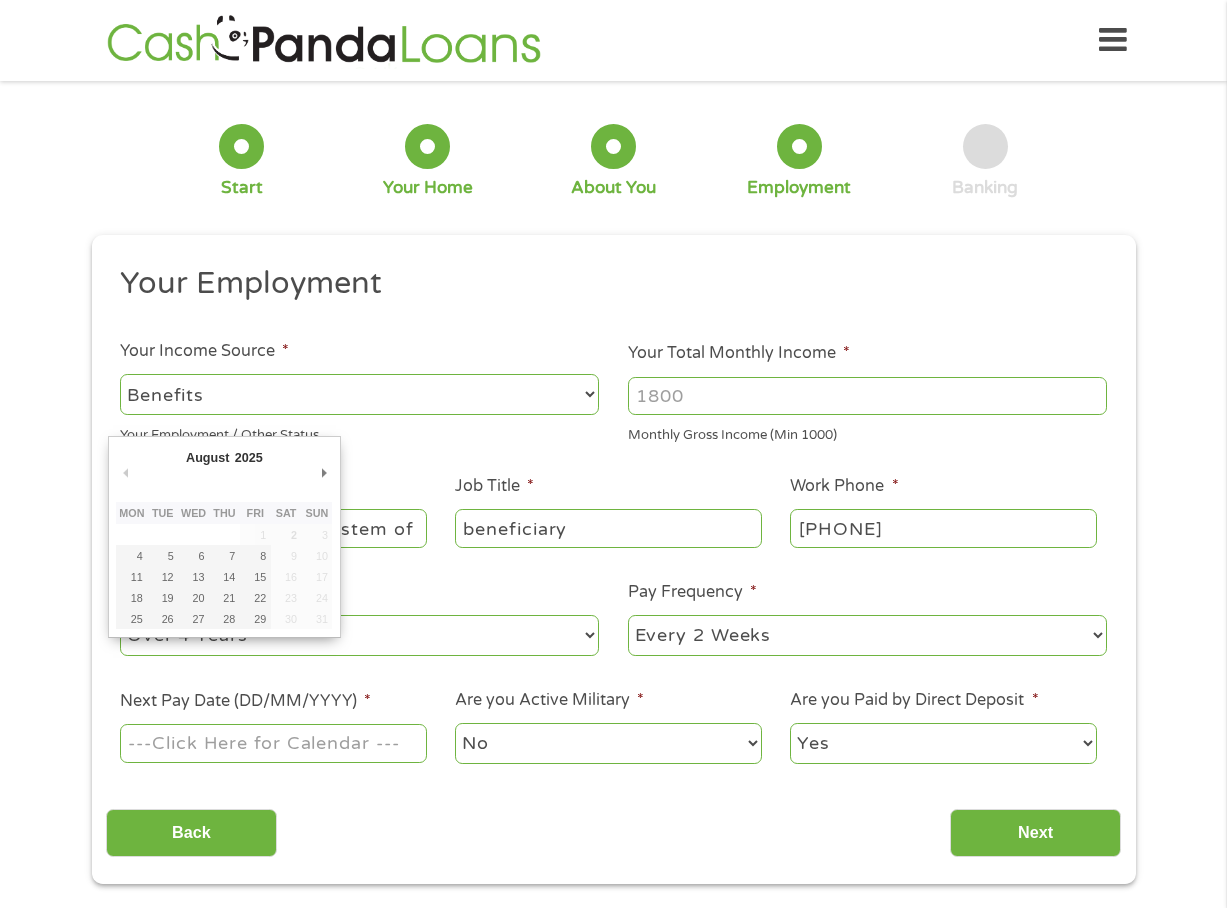 click on "August January February March April May June July August September October November December 2025 2025 Previous Month Next Month Mon Tue Wed Thu Fri Sat Sun 1 2 3 4 5 6 7 8 9 10 11 12 13 14 15 16 17 18 19 20 21 22 23 24 25 26 27 28 29 30 31" at bounding box center (224, 536) 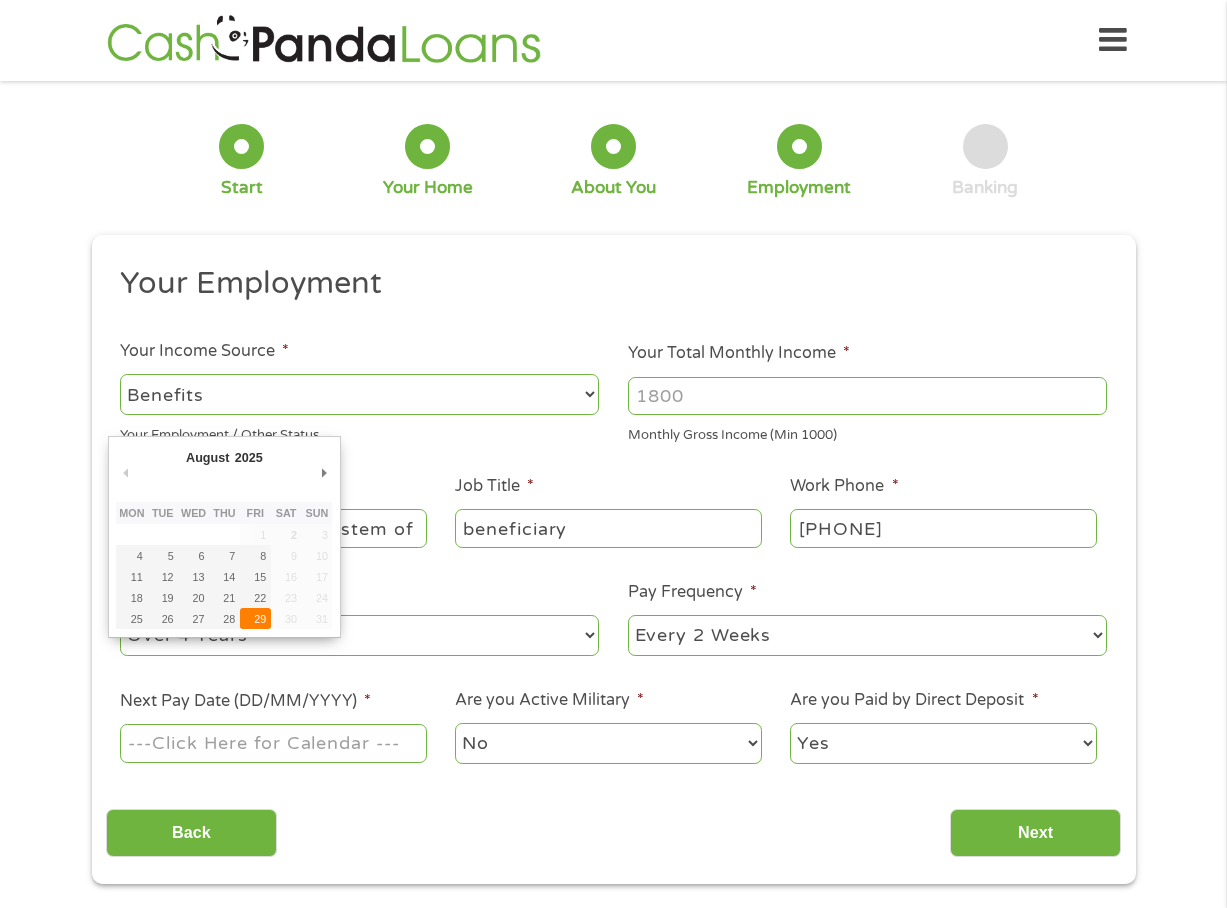 type on "[DATE]" 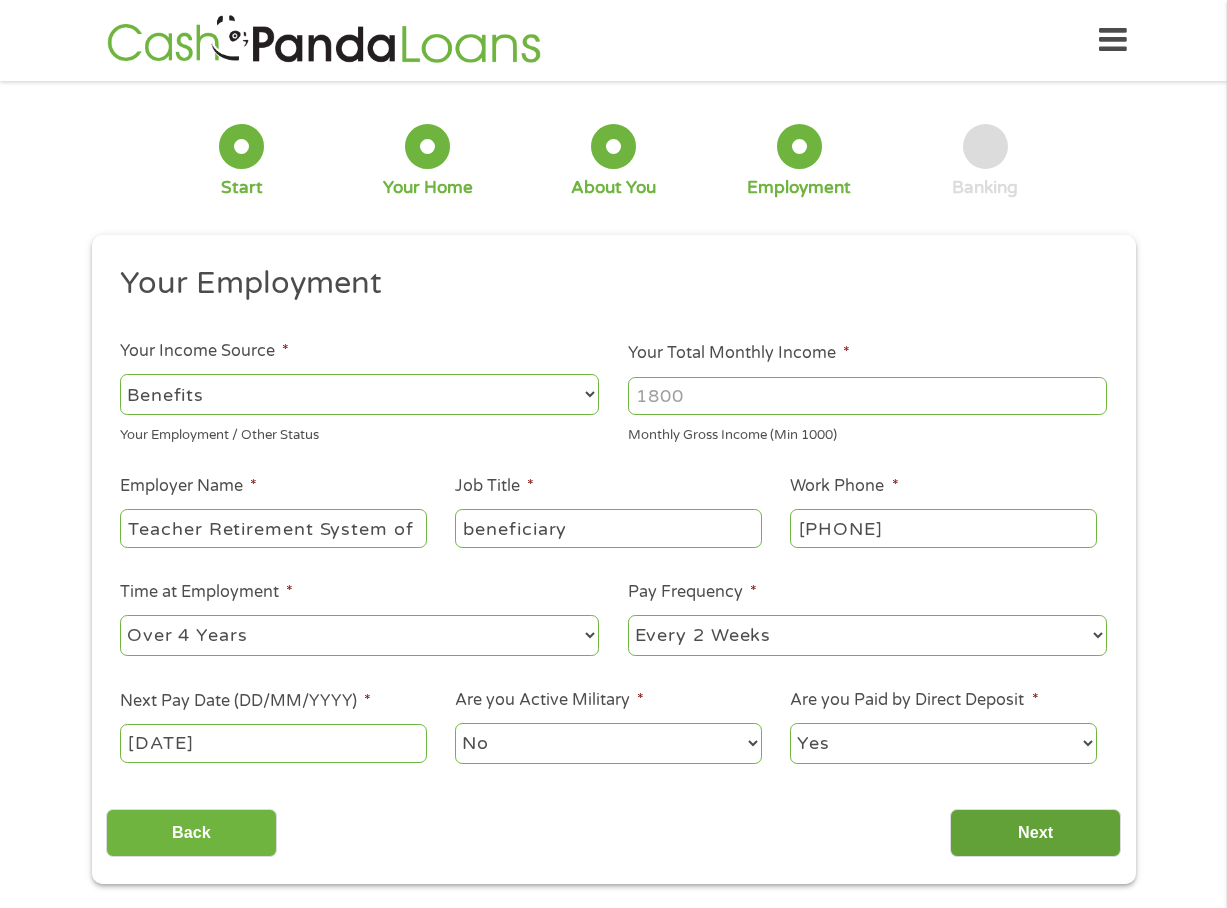 click on "Next" at bounding box center [1035, 833] 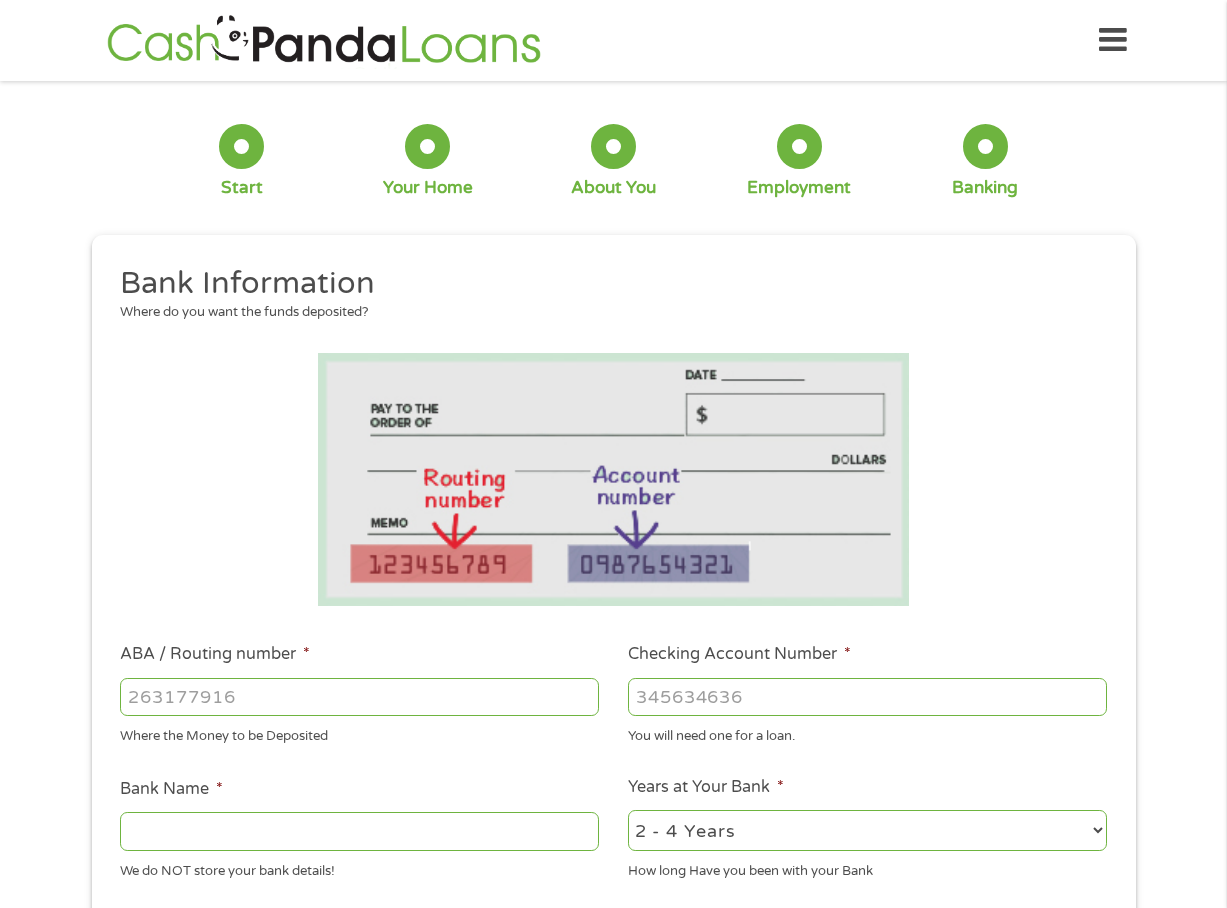 scroll, scrollTop: 8, scrollLeft: 8, axis: both 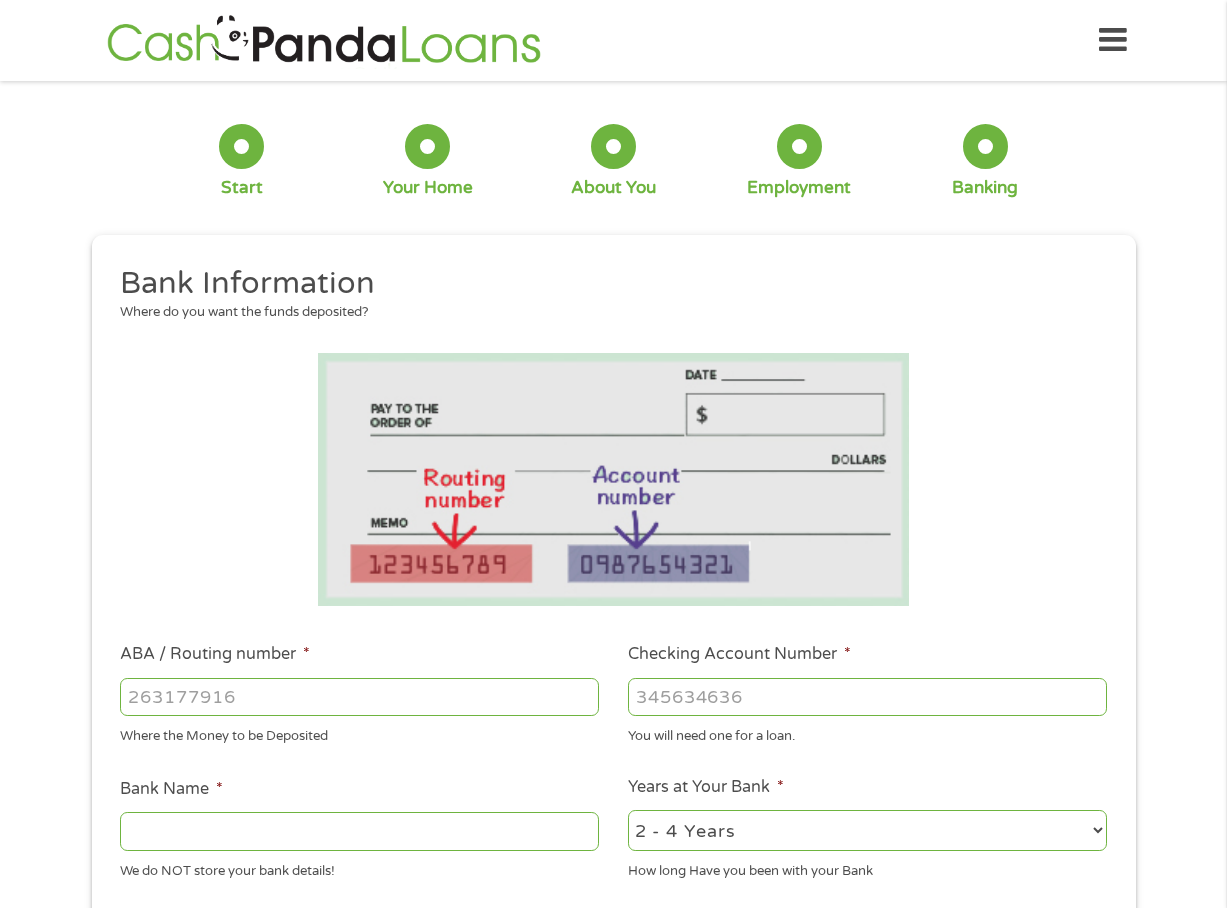 click on "ABA / Routing number *" at bounding box center (359, 697) 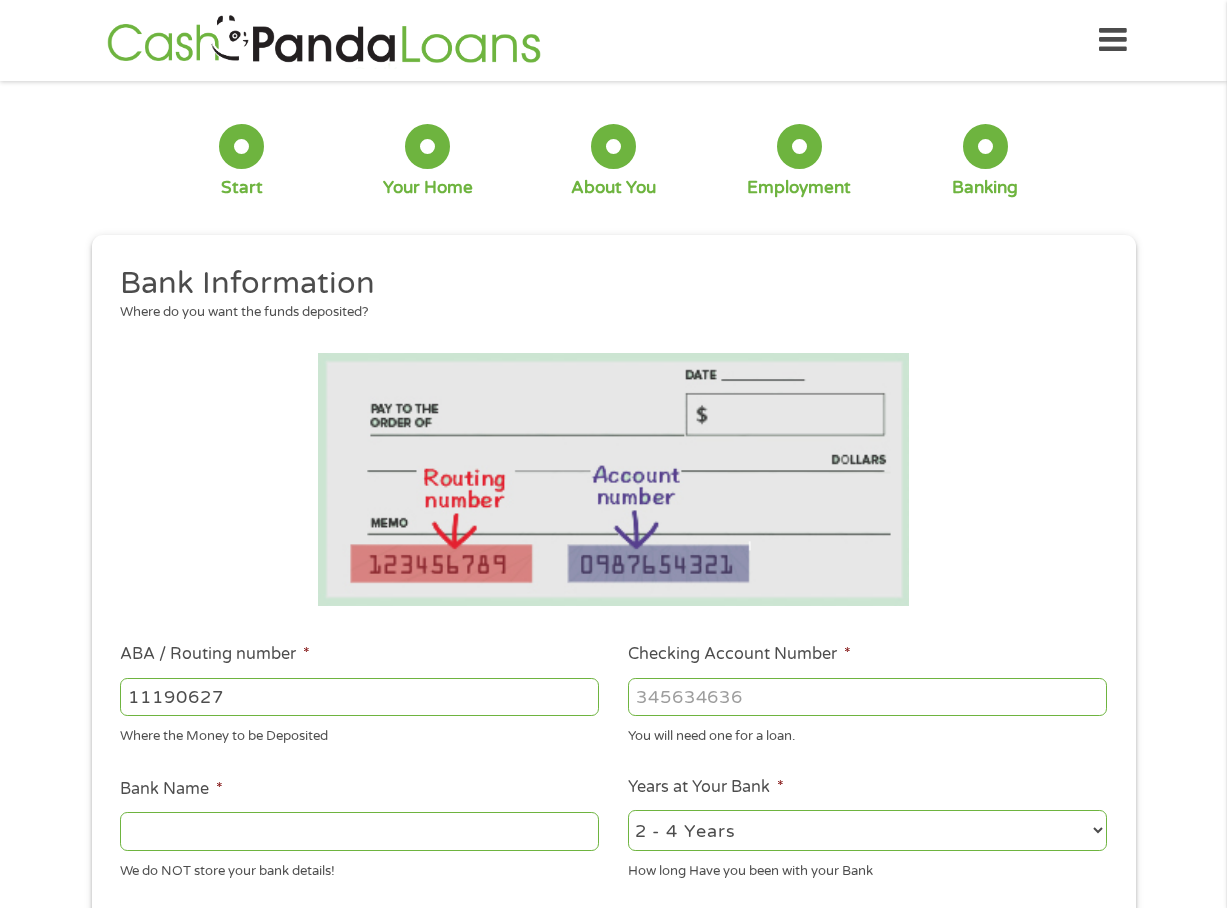 type on "111906271" 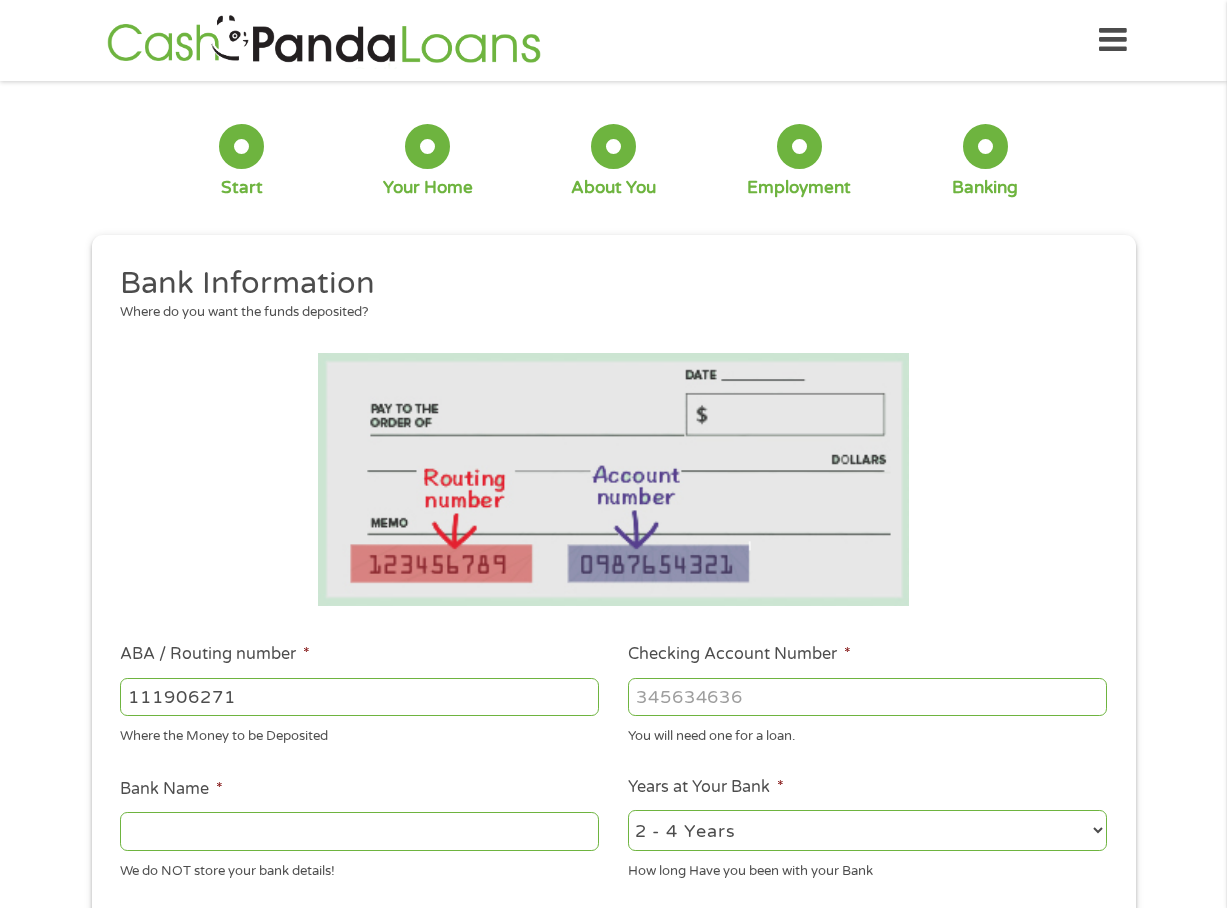 type on "FIRST NATIONAL BANK TEXAS" 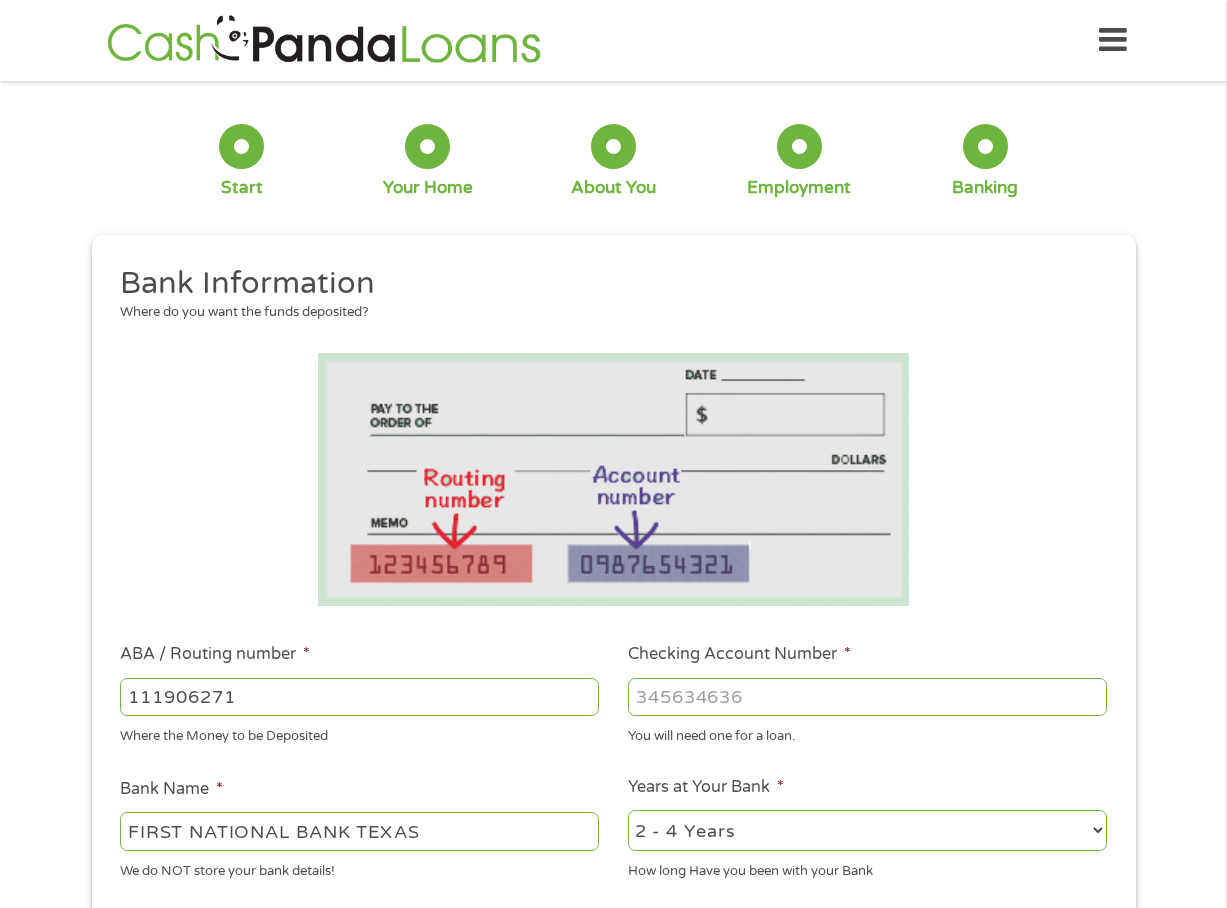 type on "111906271" 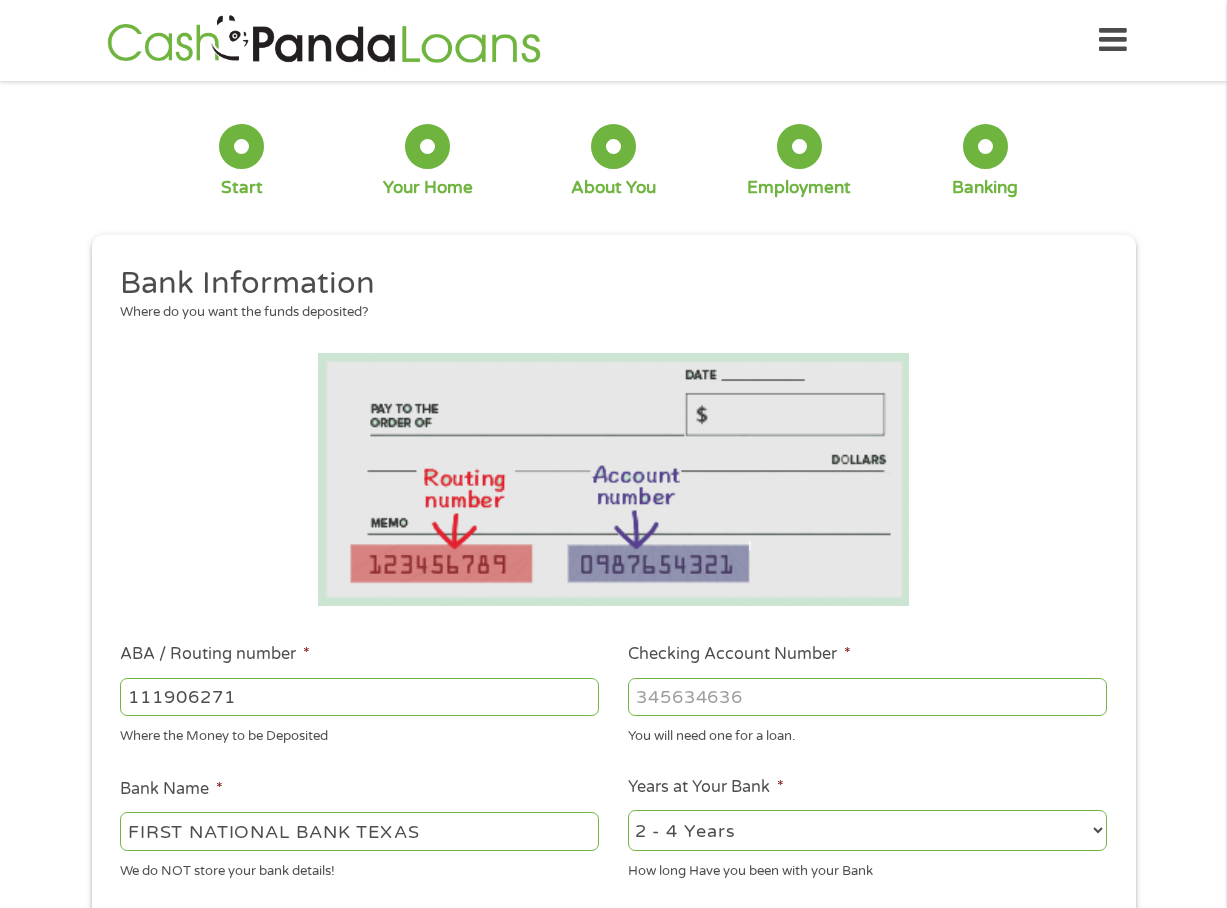 scroll, scrollTop: 100, scrollLeft: 0, axis: vertical 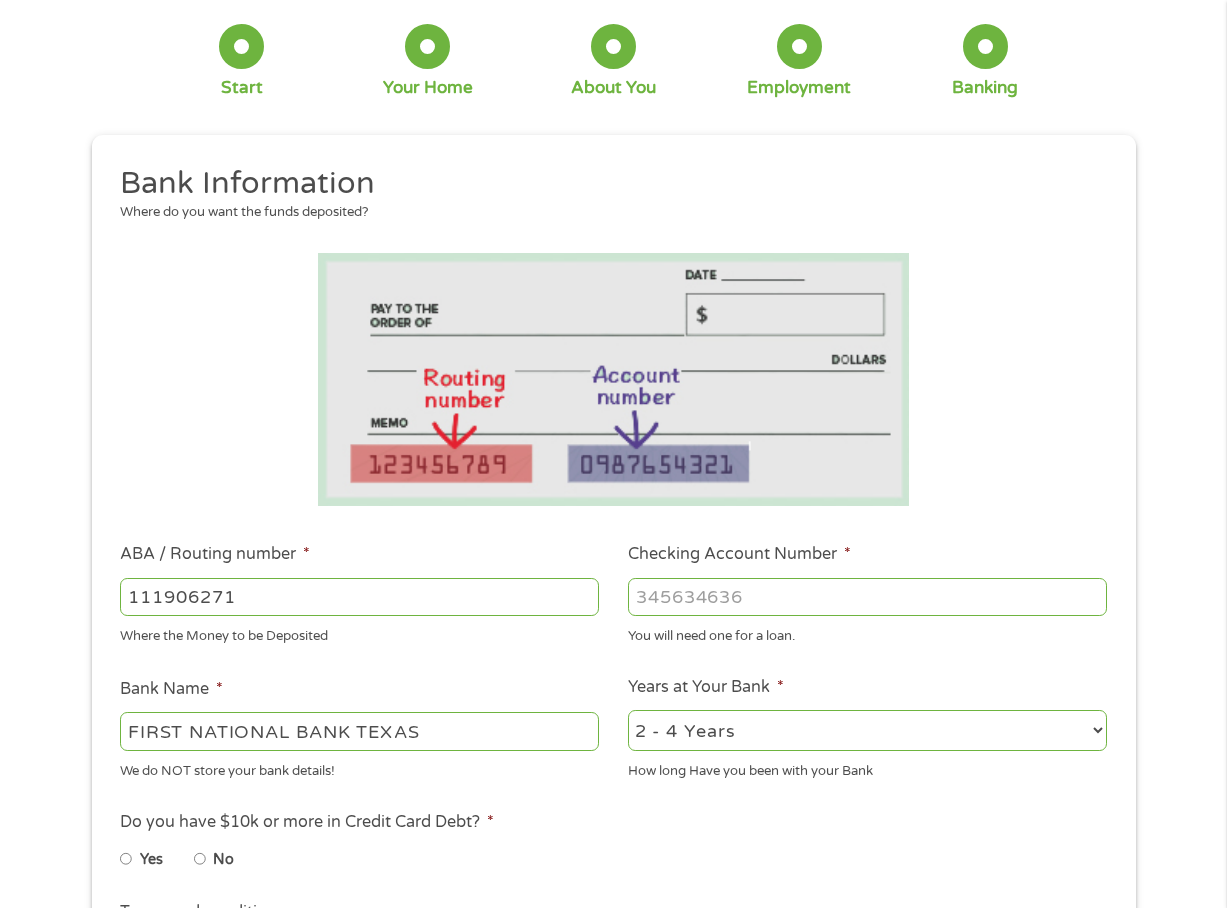 type on "[ACCOUNT_NUMBER]" 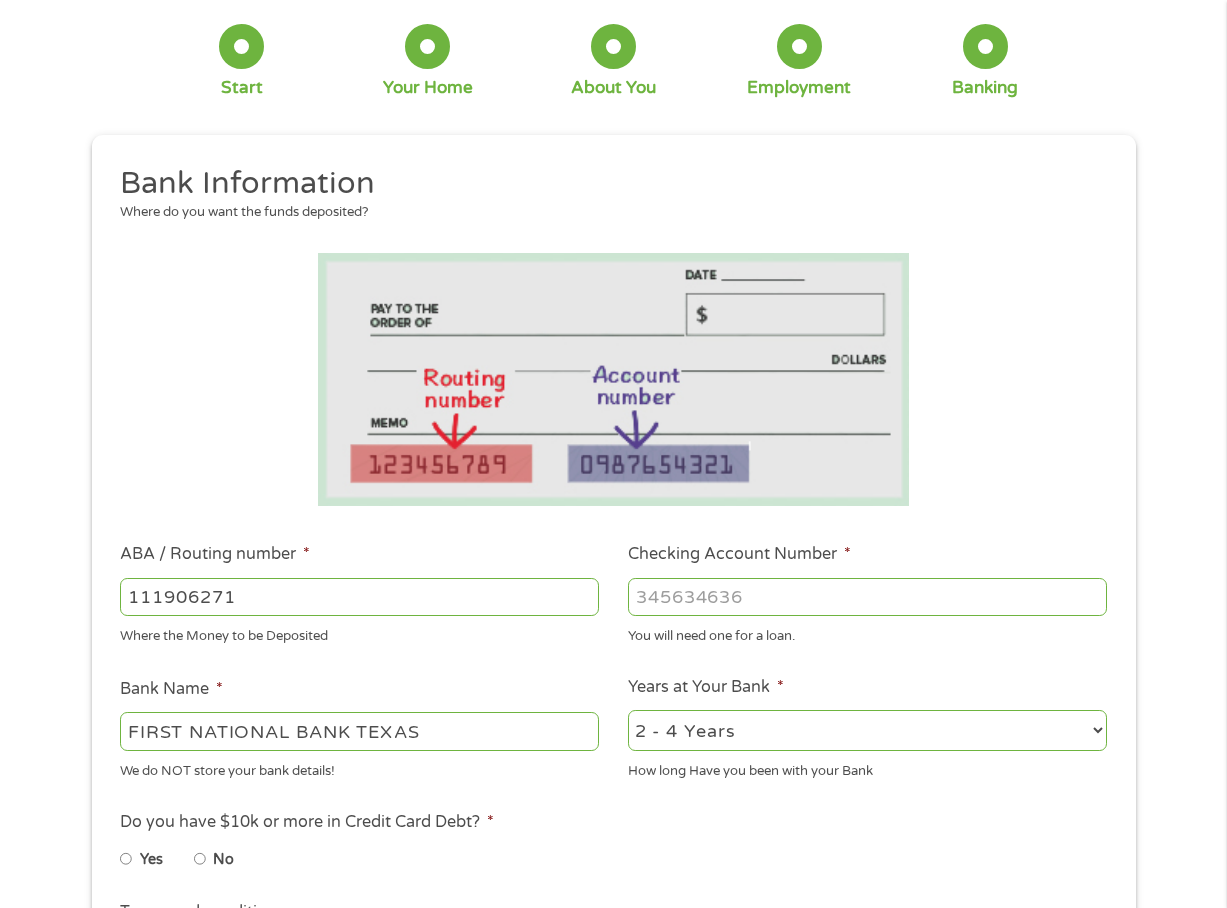 drag, startPoint x: 841, startPoint y: 716, endPoint x: 833, endPoint y: 739, distance: 24.351591 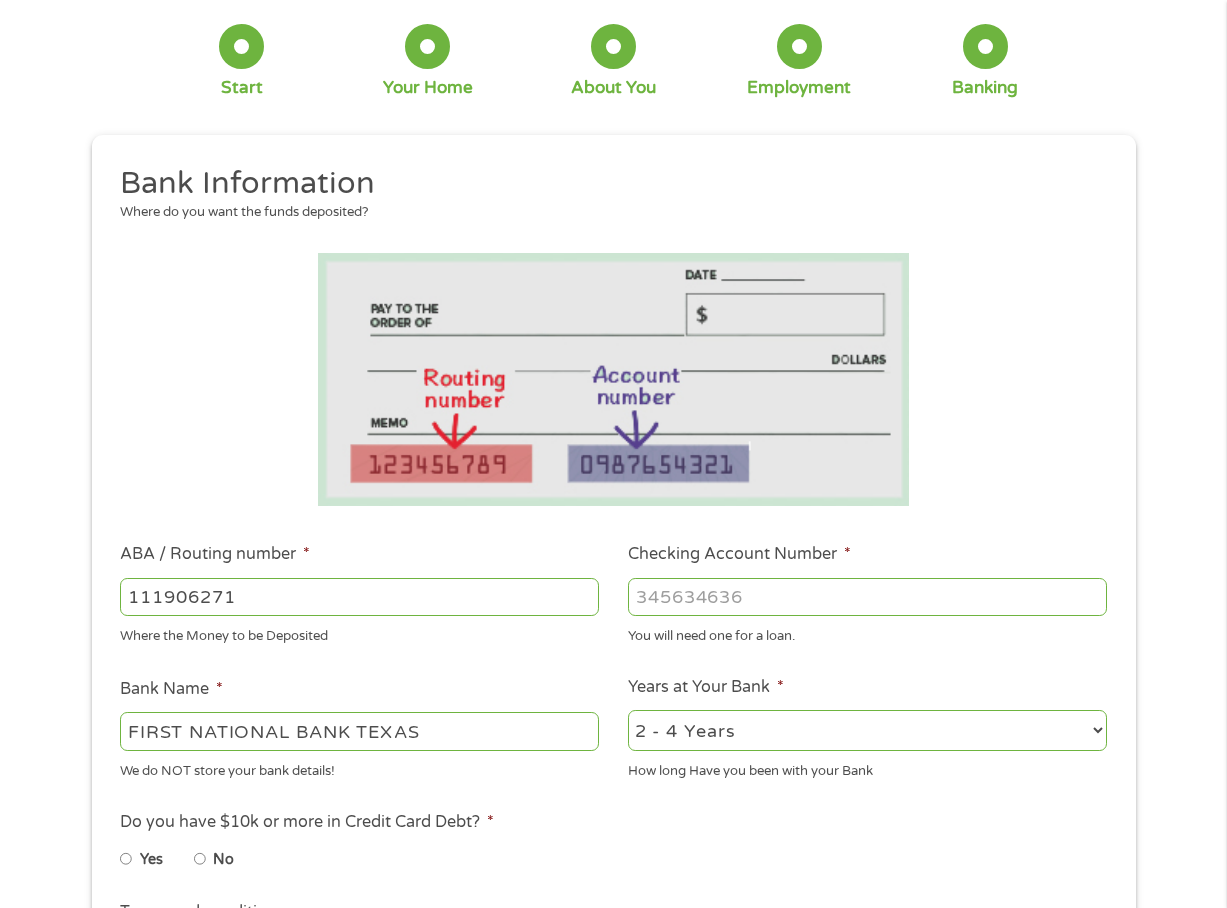 click on "2 - 4 Years 6 - 12 Months 1 - 2 Years Over 4 Years" at bounding box center (867, 730) 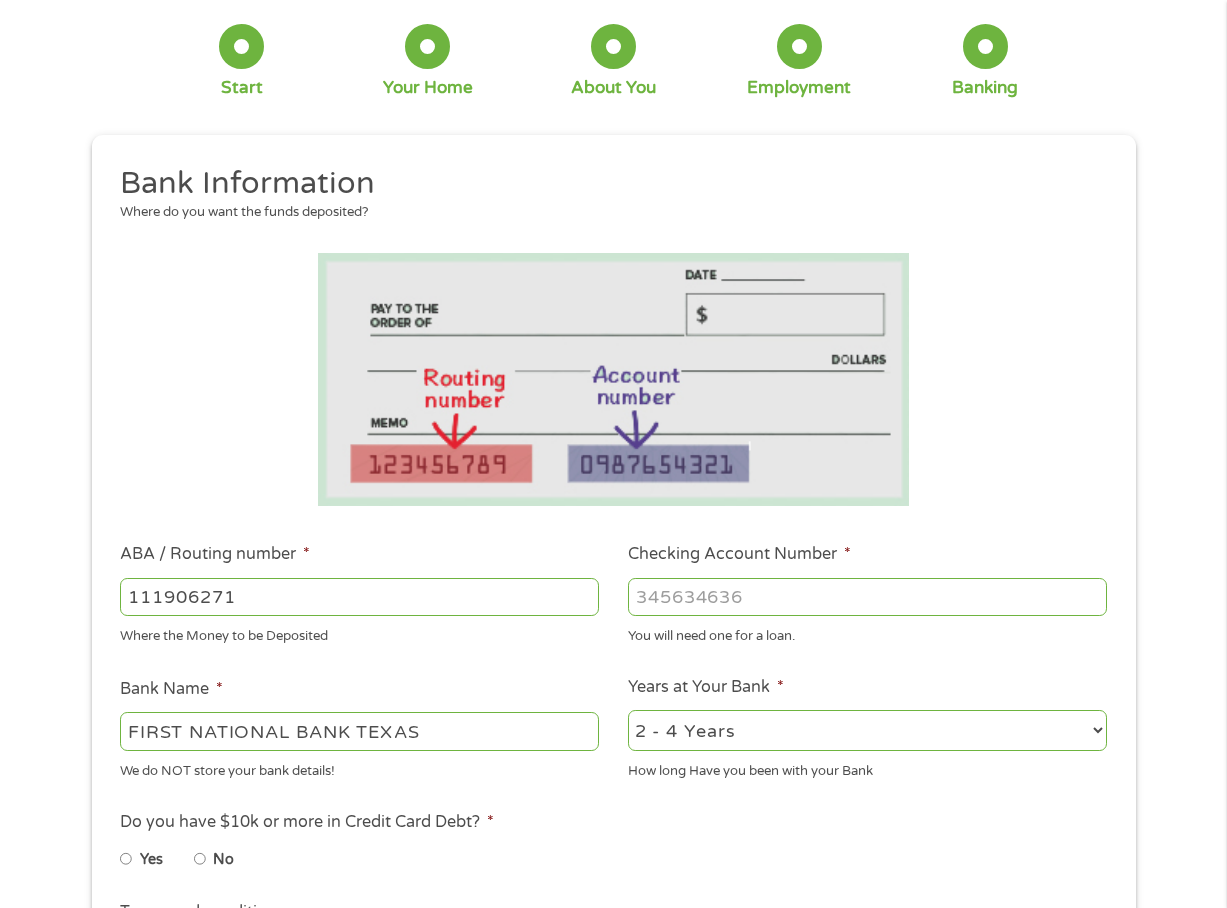 select on "60months" 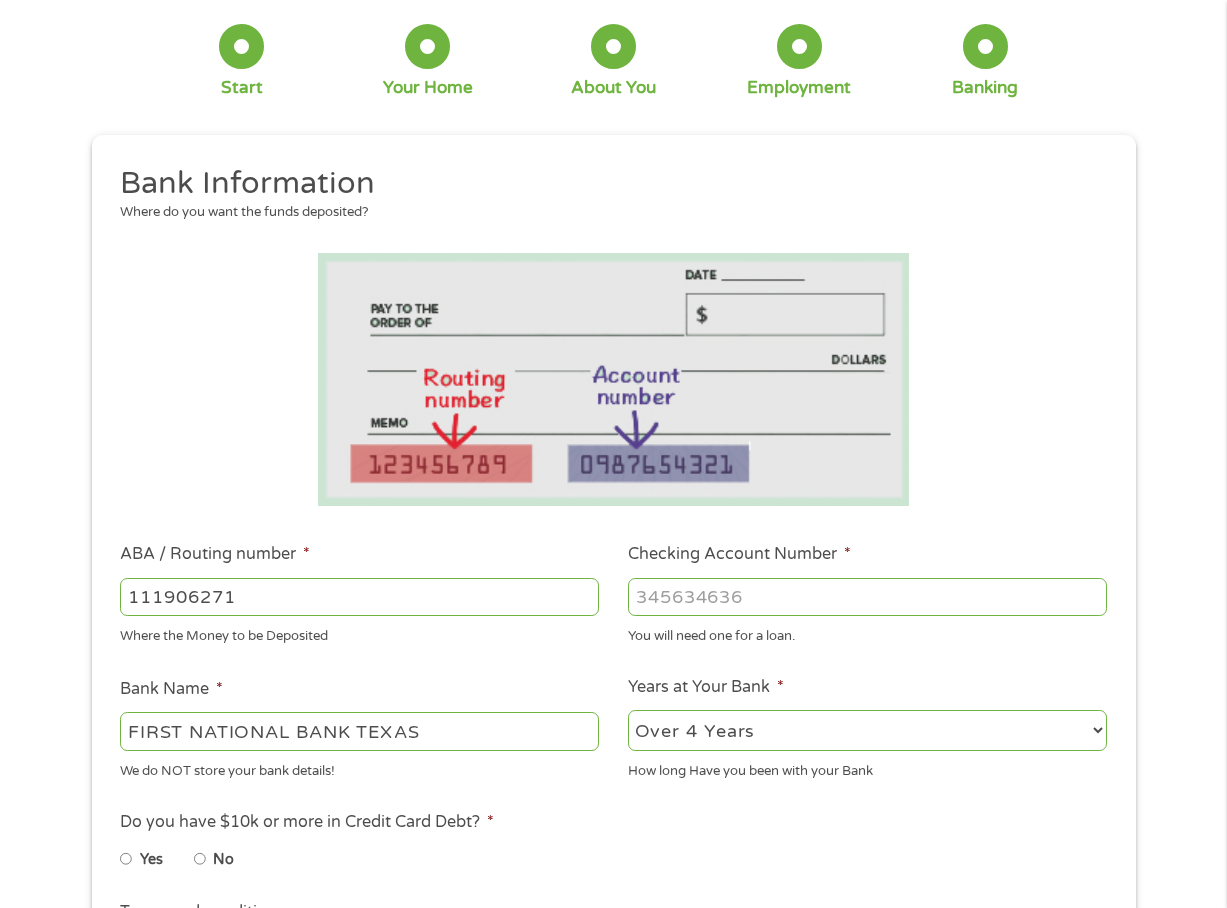 click on "2 - 4 Years 6 - 12 Months 1 - 2 Years Over 4 Years" at bounding box center (867, 730) 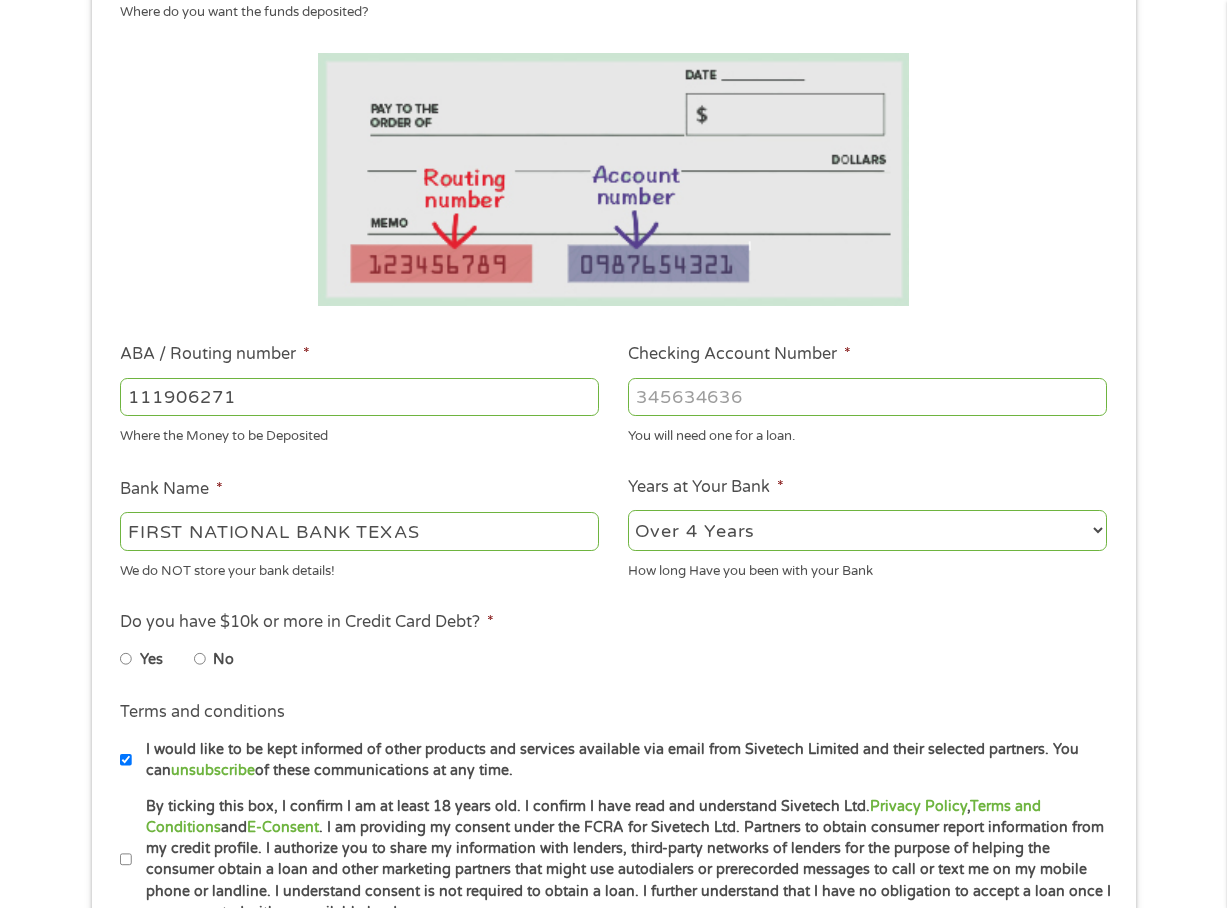 scroll, scrollTop: 500, scrollLeft: 0, axis: vertical 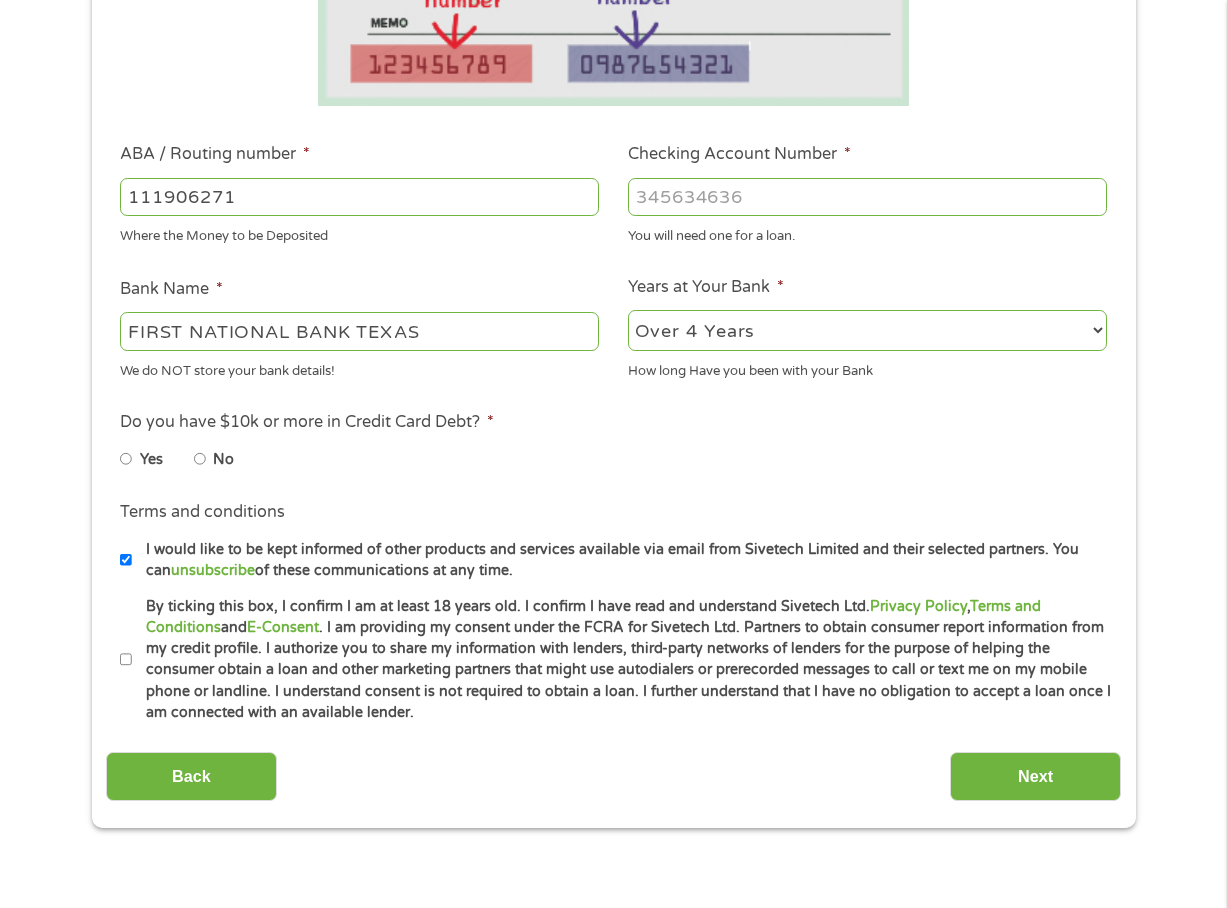 click on "No" at bounding box center (230, 459) 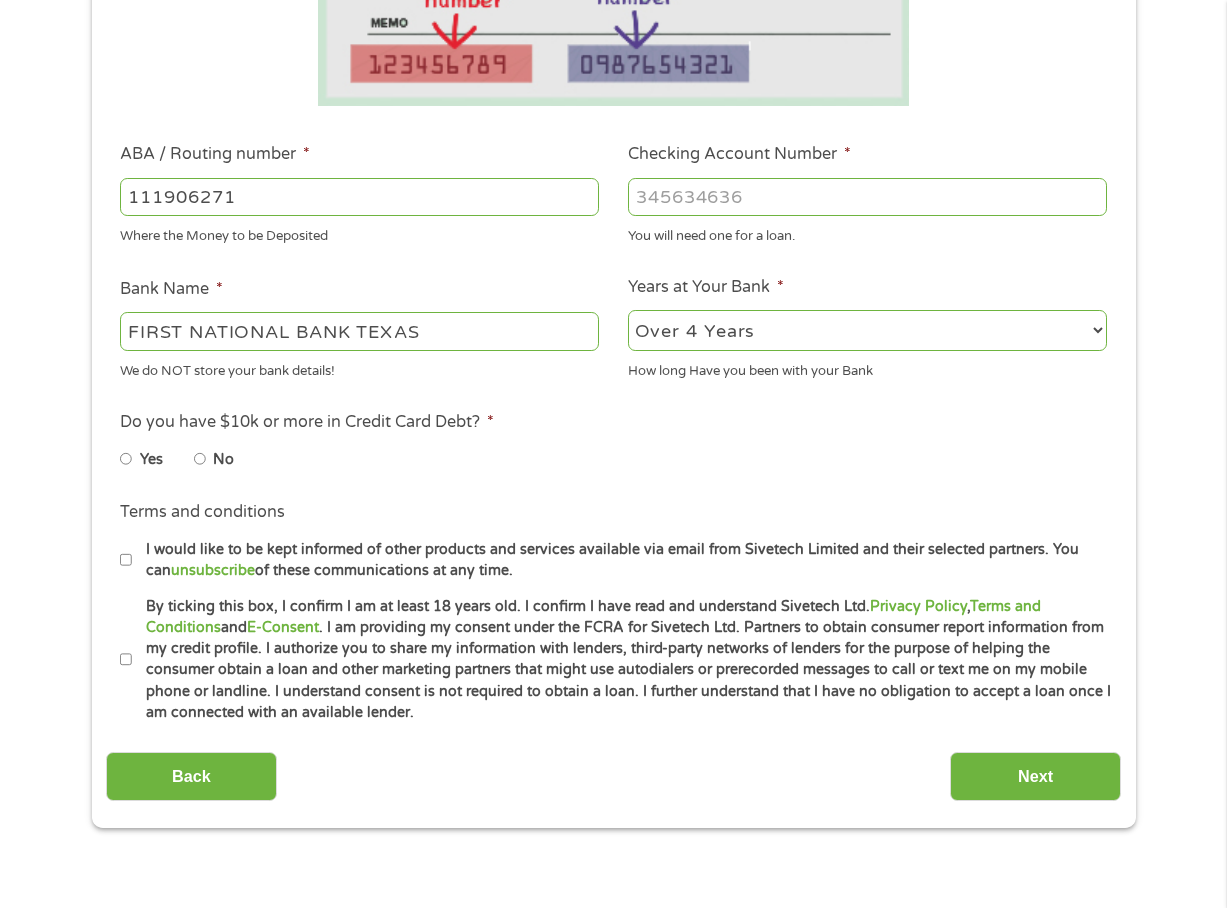 click on "No" at bounding box center (200, 459) 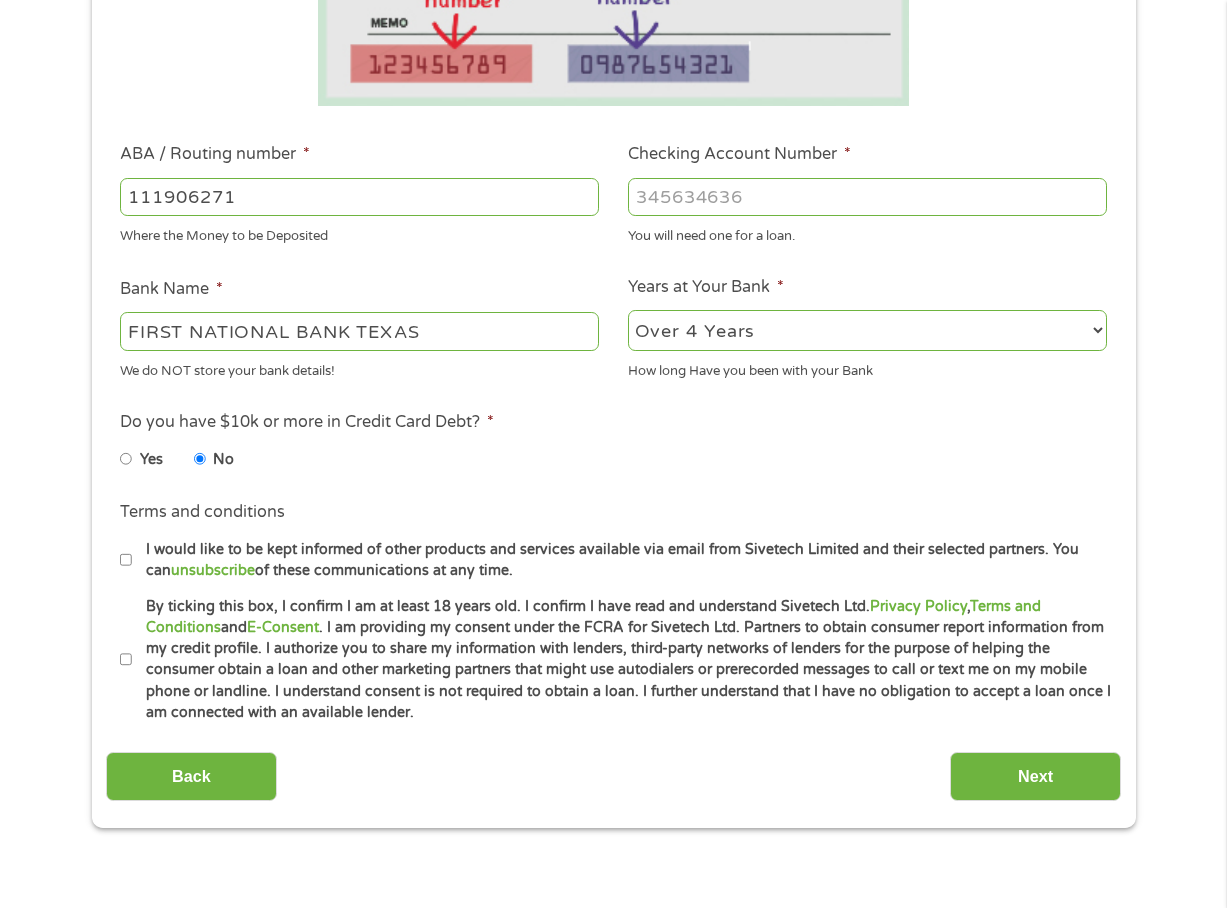 click on "By ticking this box, I confirm I am at least 18 years old. I confirm I have read and understand Sivetech Ltd.  Privacy Policy ,  Terms and Conditions  and  E-Consent . I am providing my consent under the FCRA for Sivetech Ltd. Partners to obtain consumer report information from my credit profile. I authorize you to share my information with lenders, third-party networks of lenders for the purpose of helping the consumer obtain a loan and other marketing partners that might use autodialers or prerecorded messages to call or text me on my mobile phone or landline. I understand consent is not required to obtain a loan. I further understand that I have no obligation to accept a loan once I am connected with an available lender." at bounding box center (126, 660) 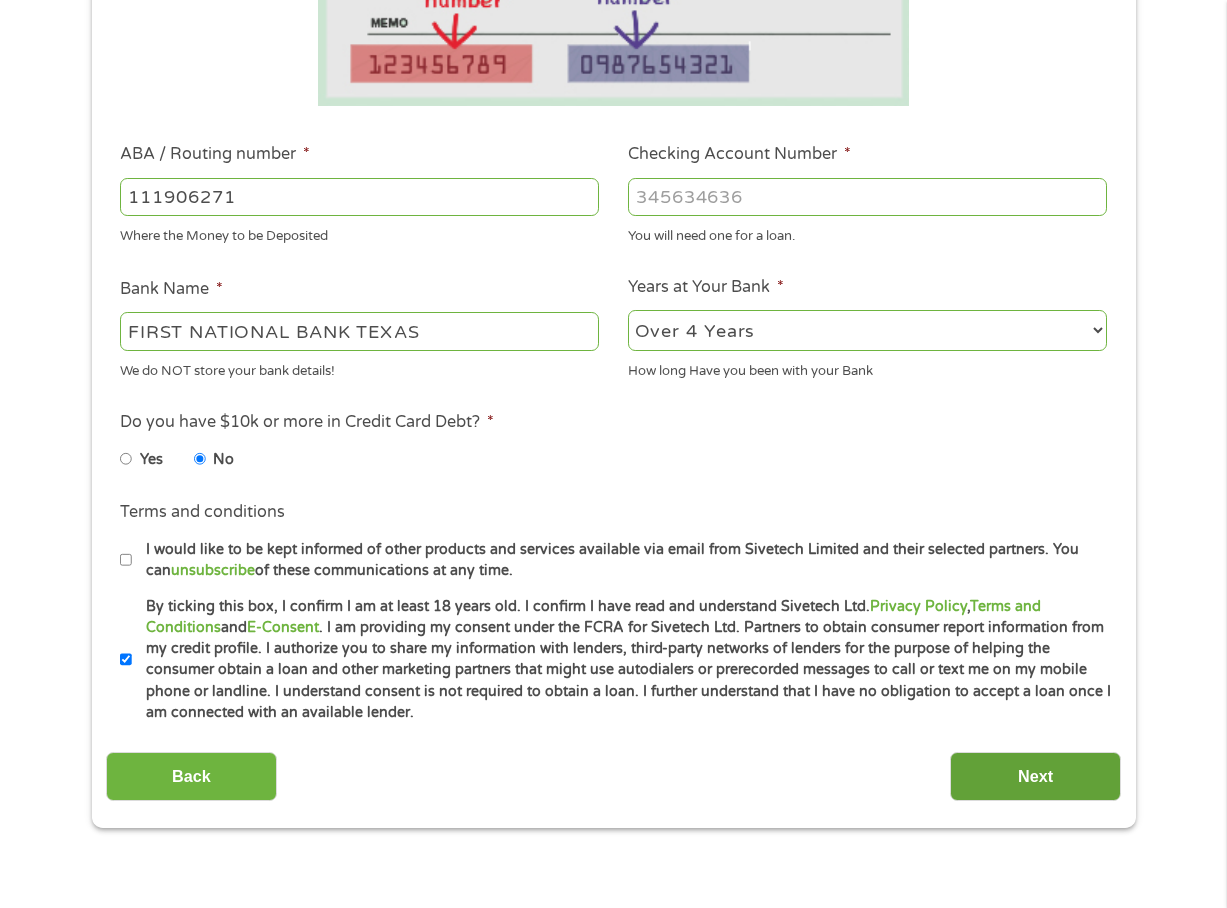 click on "Next" at bounding box center [1035, 776] 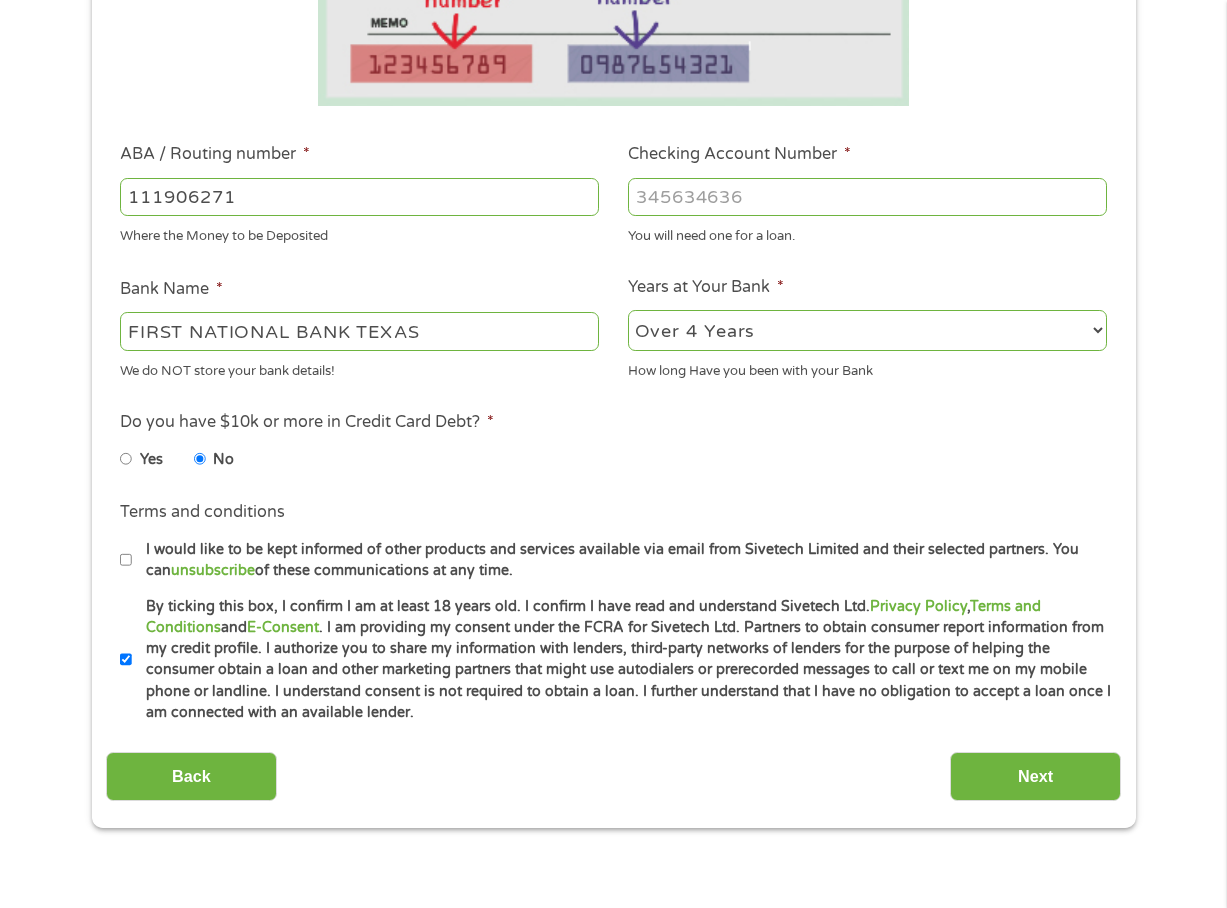scroll, scrollTop: 0, scrollLeft: 0, axis: both 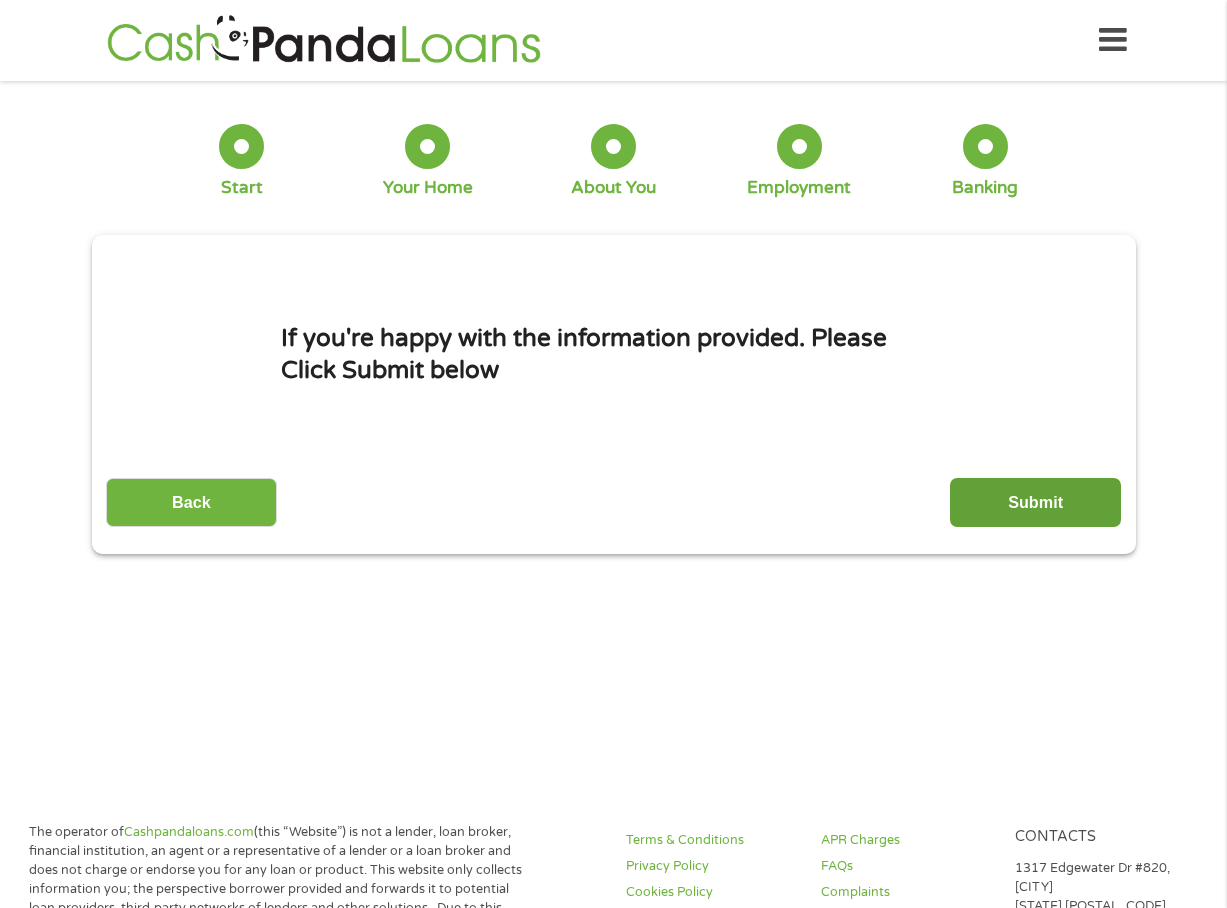 click on "Submit" at bounding box center (1035, 502) 